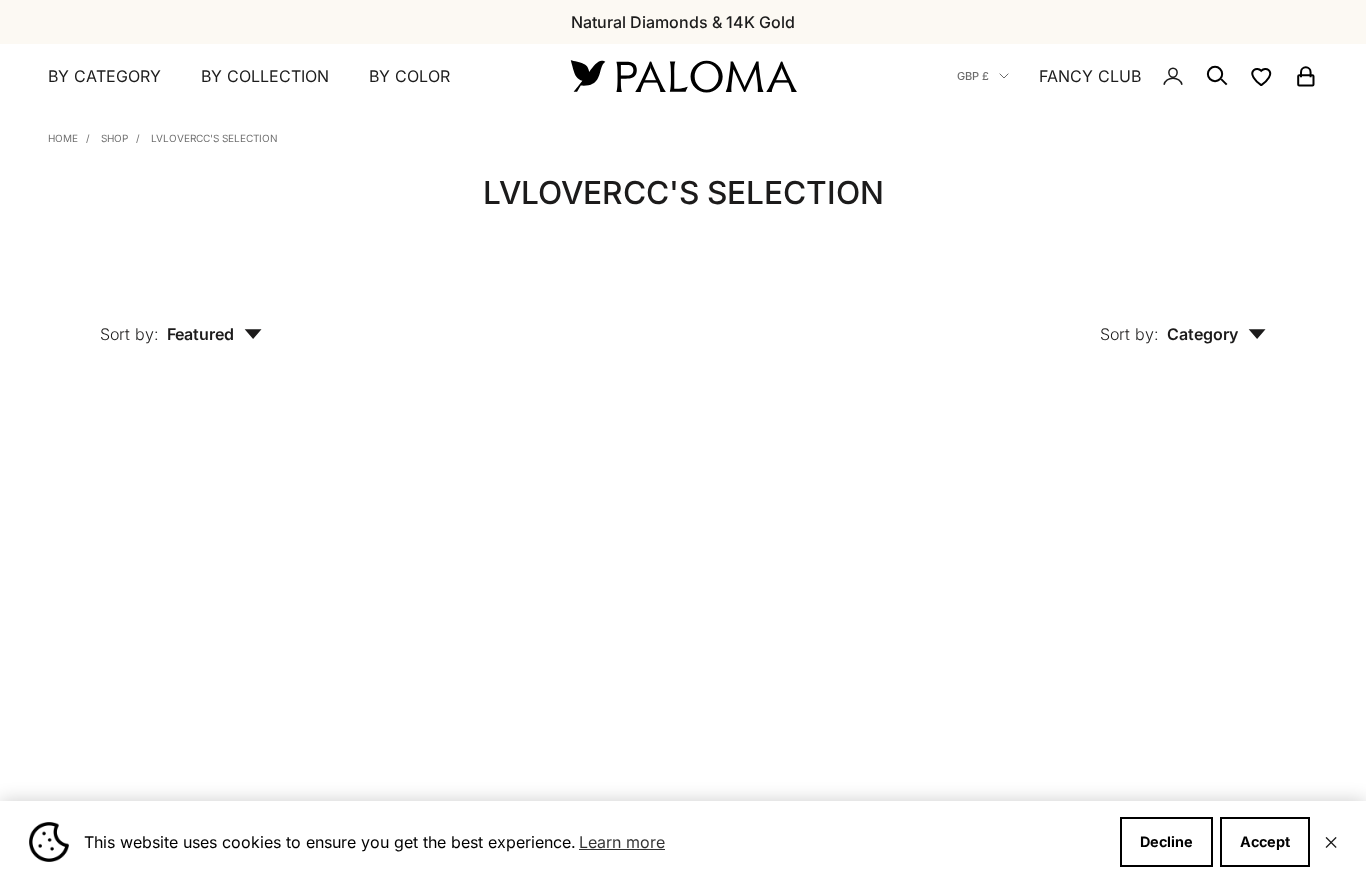 scroll, scrollTop: 0, scrollLeft: 0, axis: both 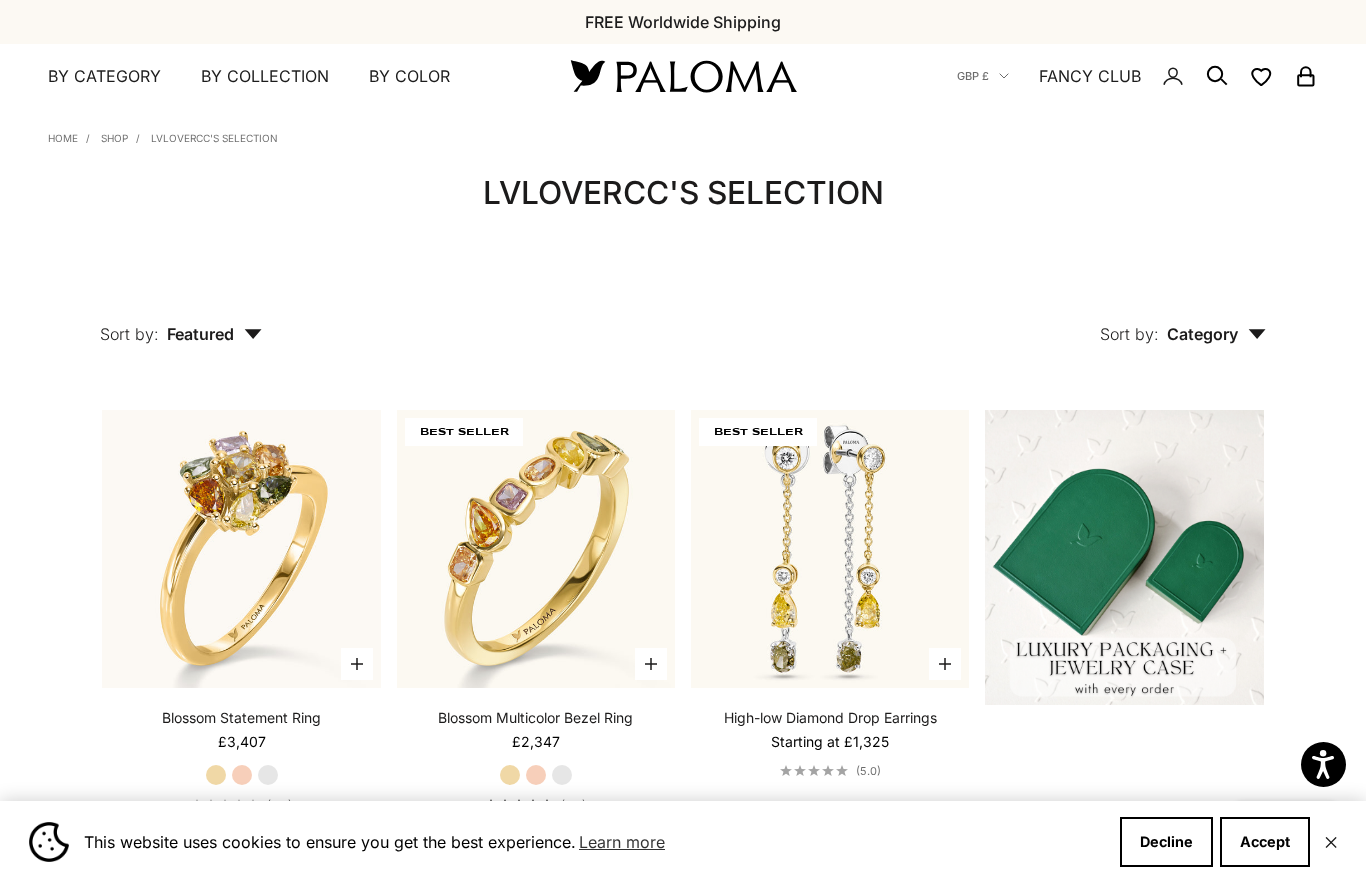 click on "Accept" at bounding box center (1265, 842) 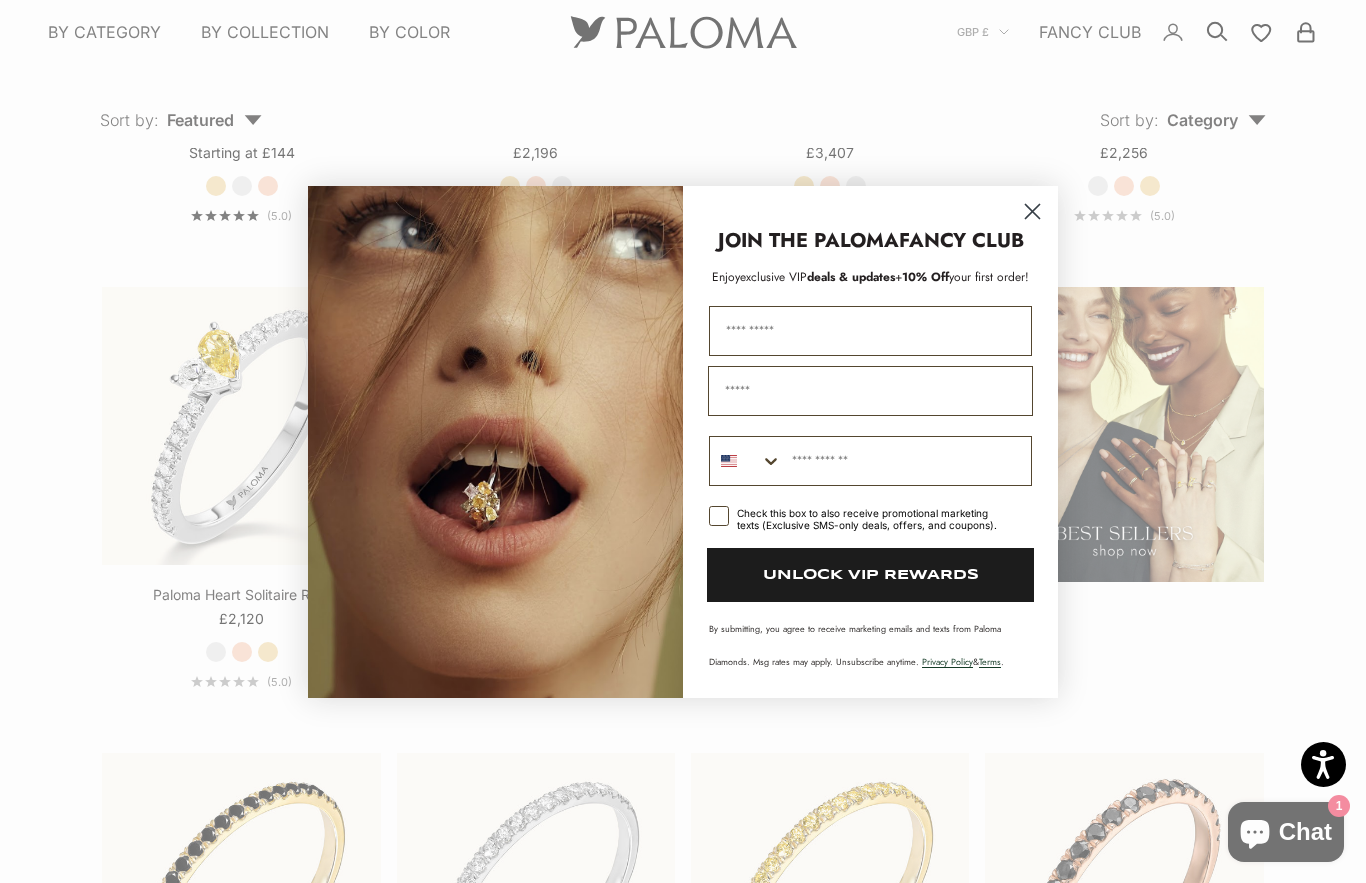 scroll, scrollTop: 1992, scrollLeft: 0, axis: vertical 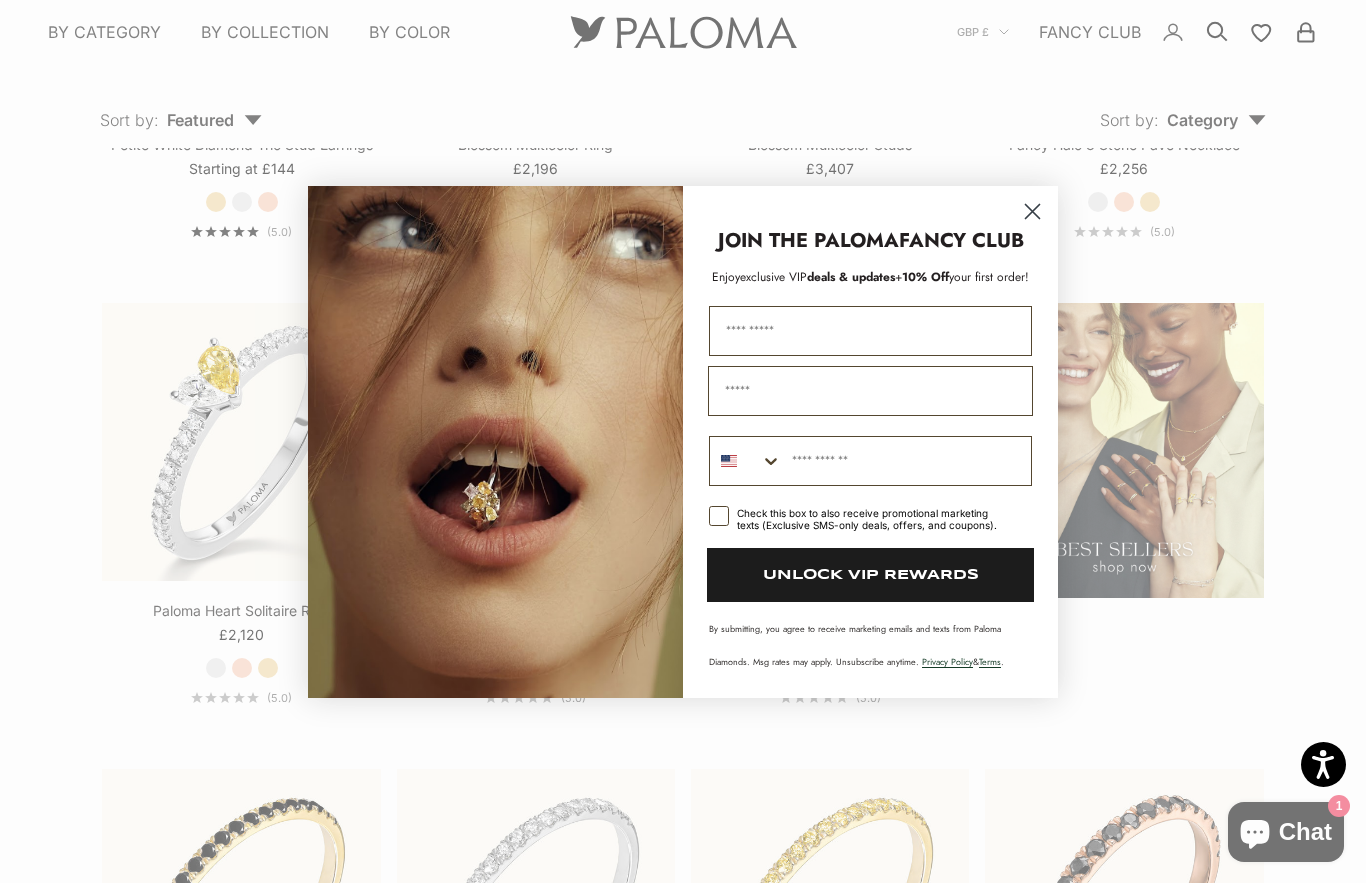 click 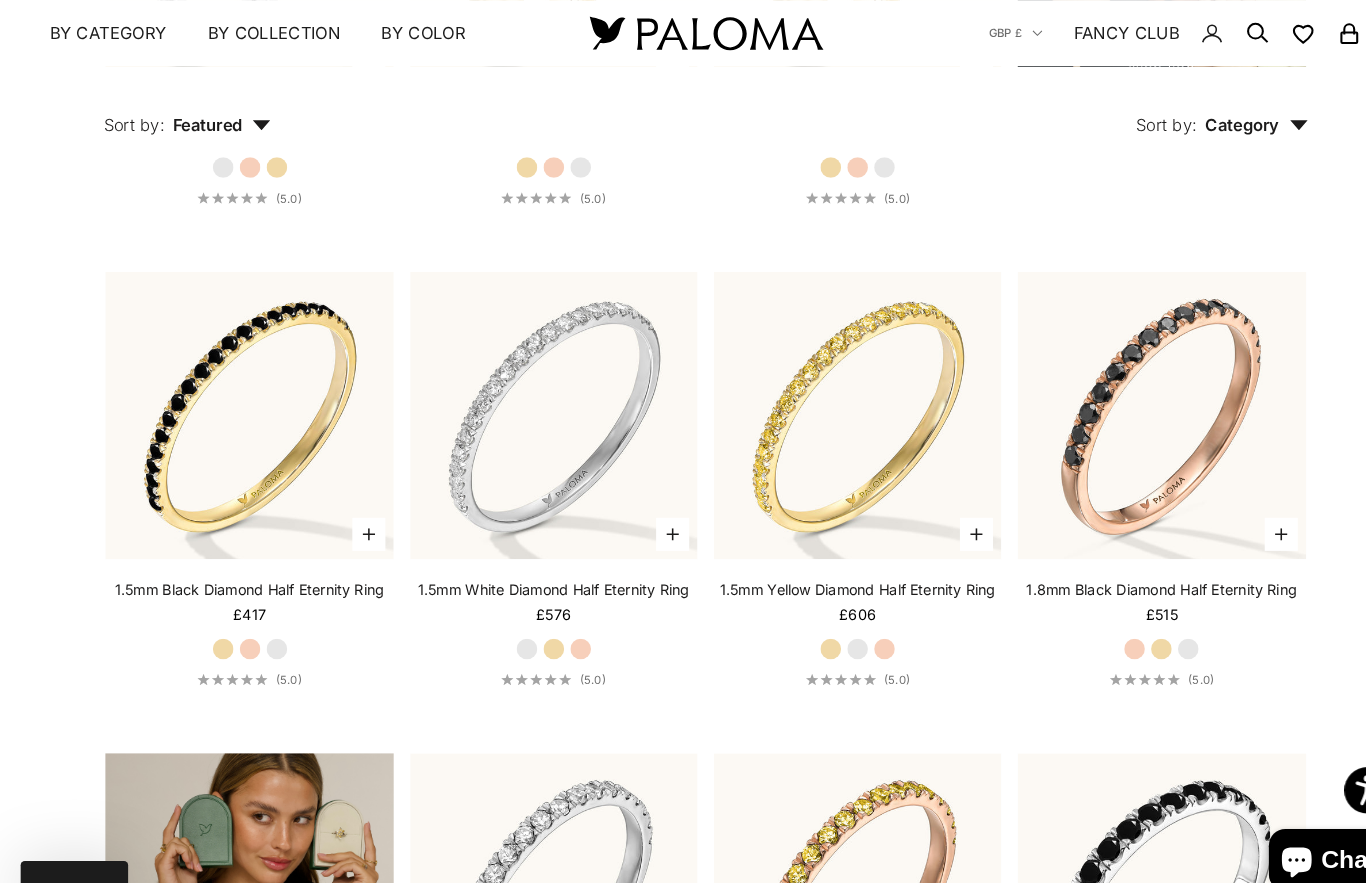 scroll, scrollTop: 2498, scrollLeft: 0, axis: vertical 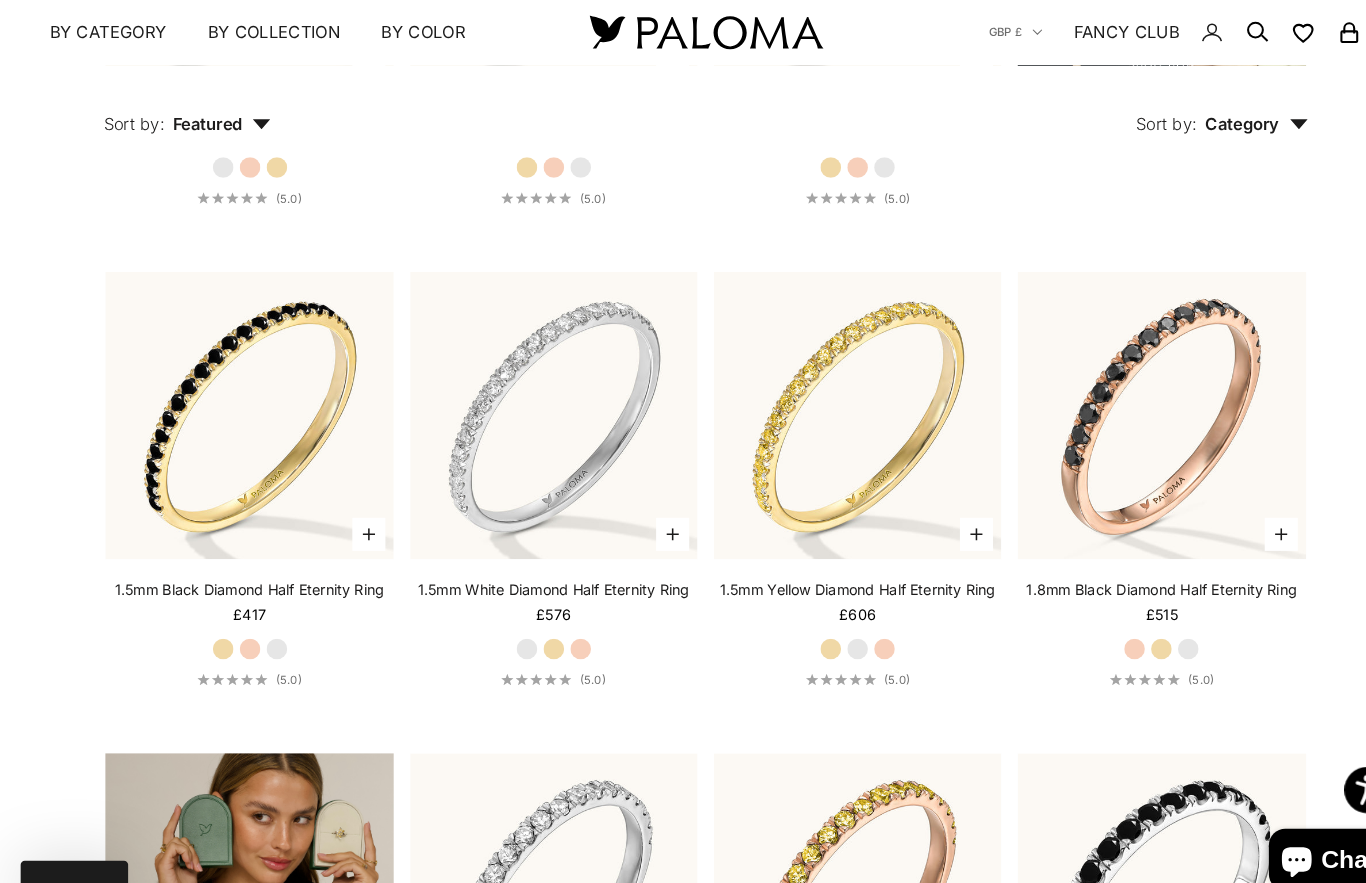 click at bounding box center [242, 402] 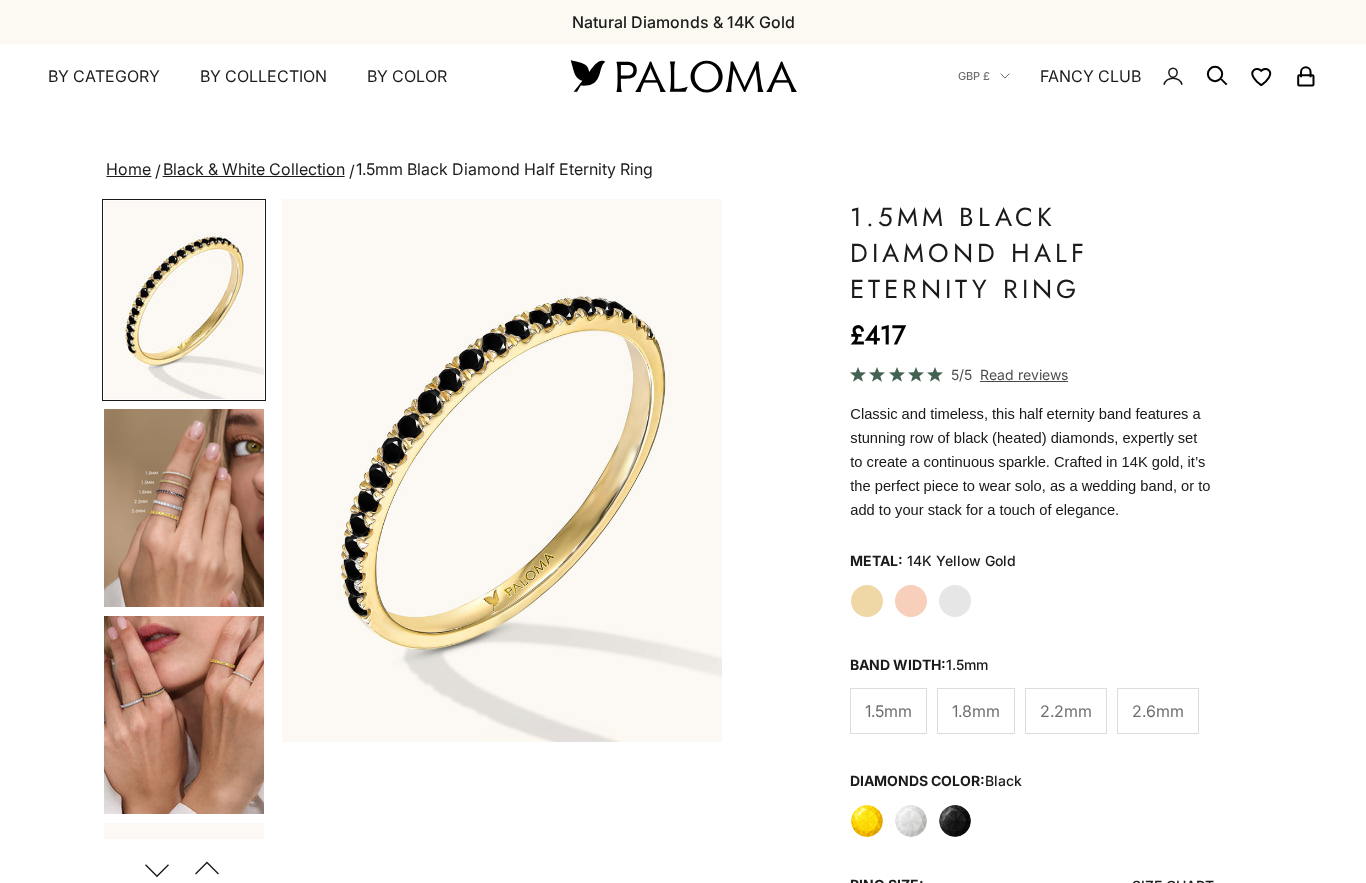 scroll, scrollTop: 0, scrollLeft: 0, axis: both 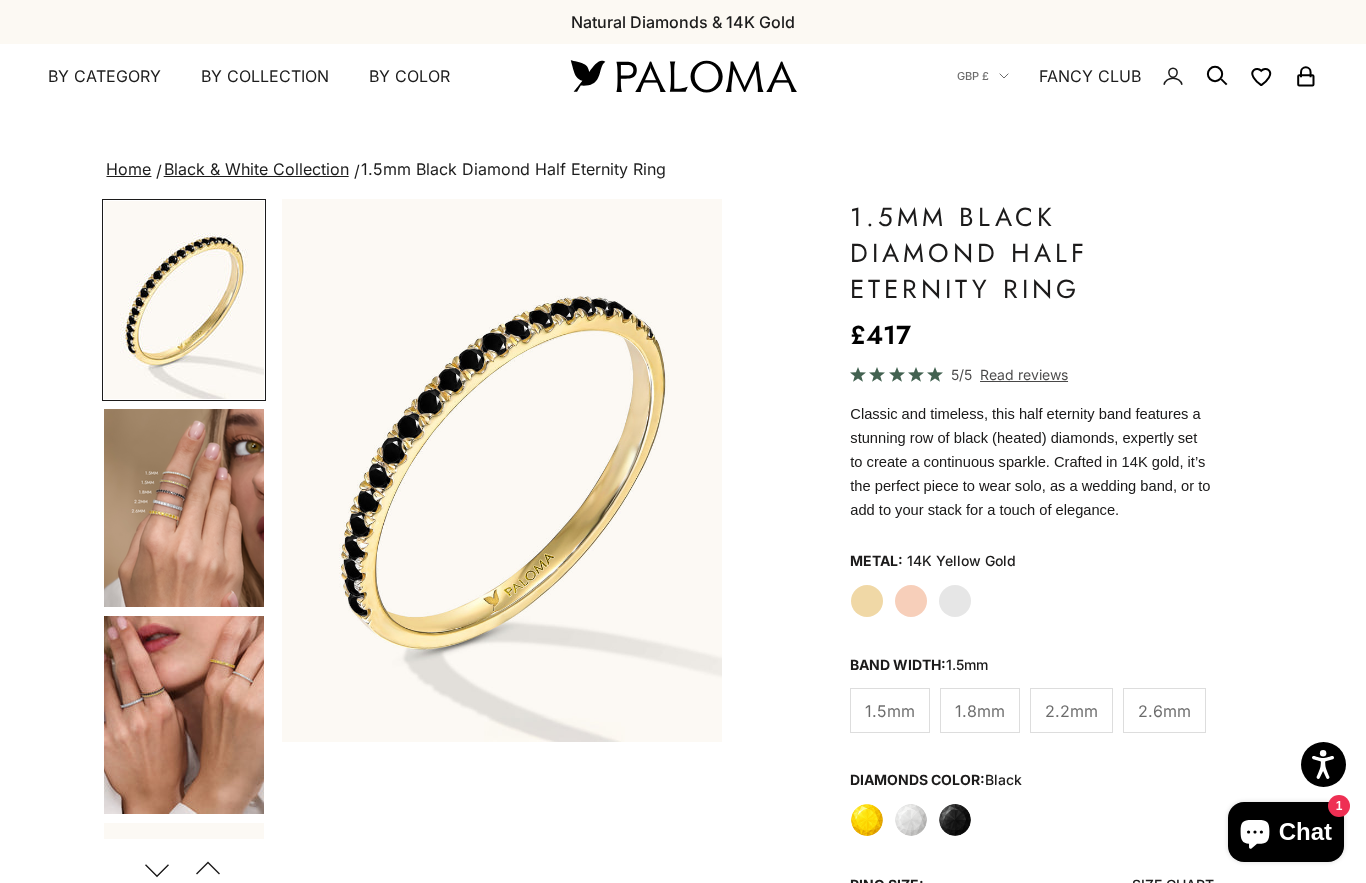 click on "White Gold" 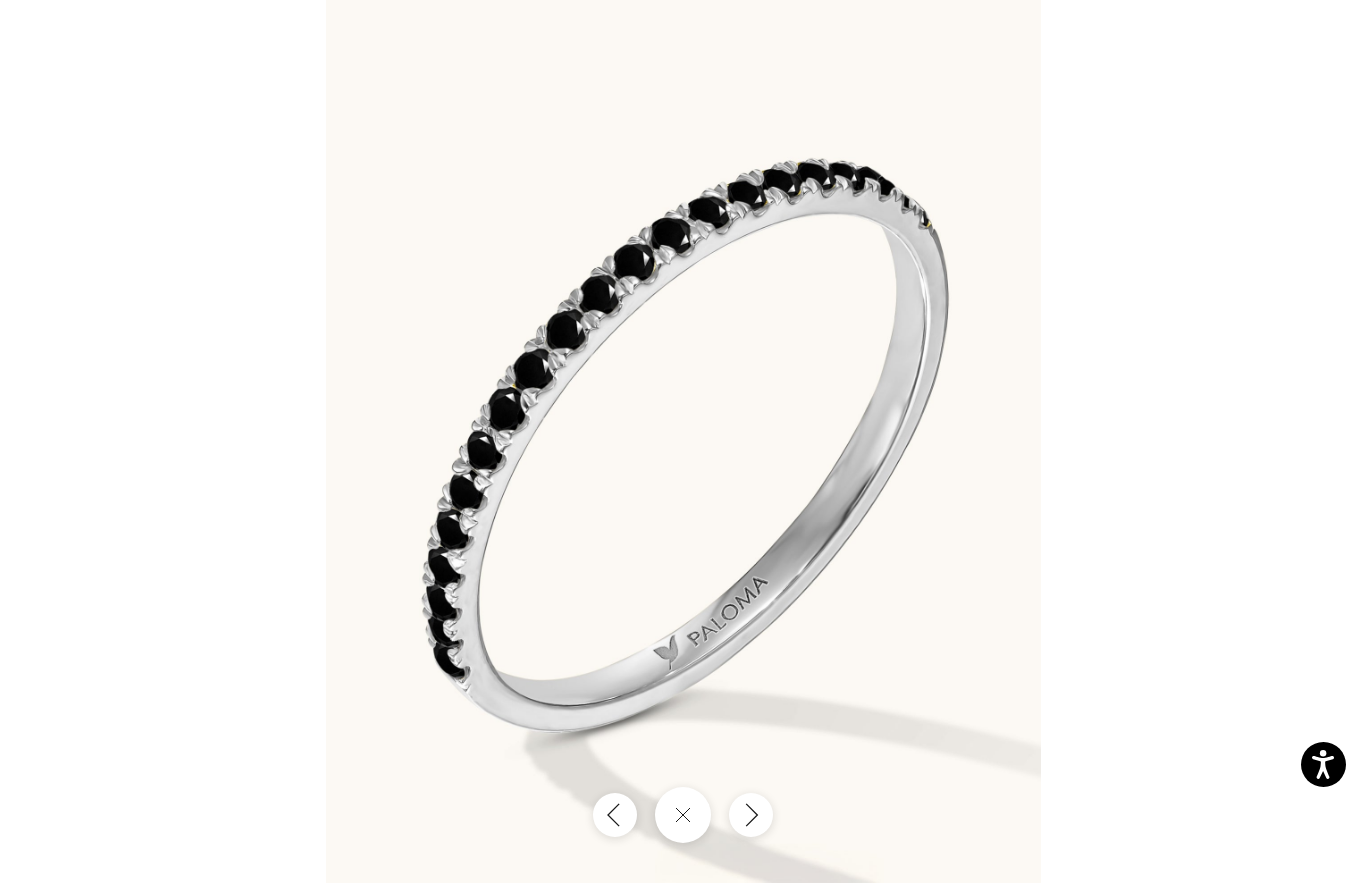click at bounding box center [683, 441] 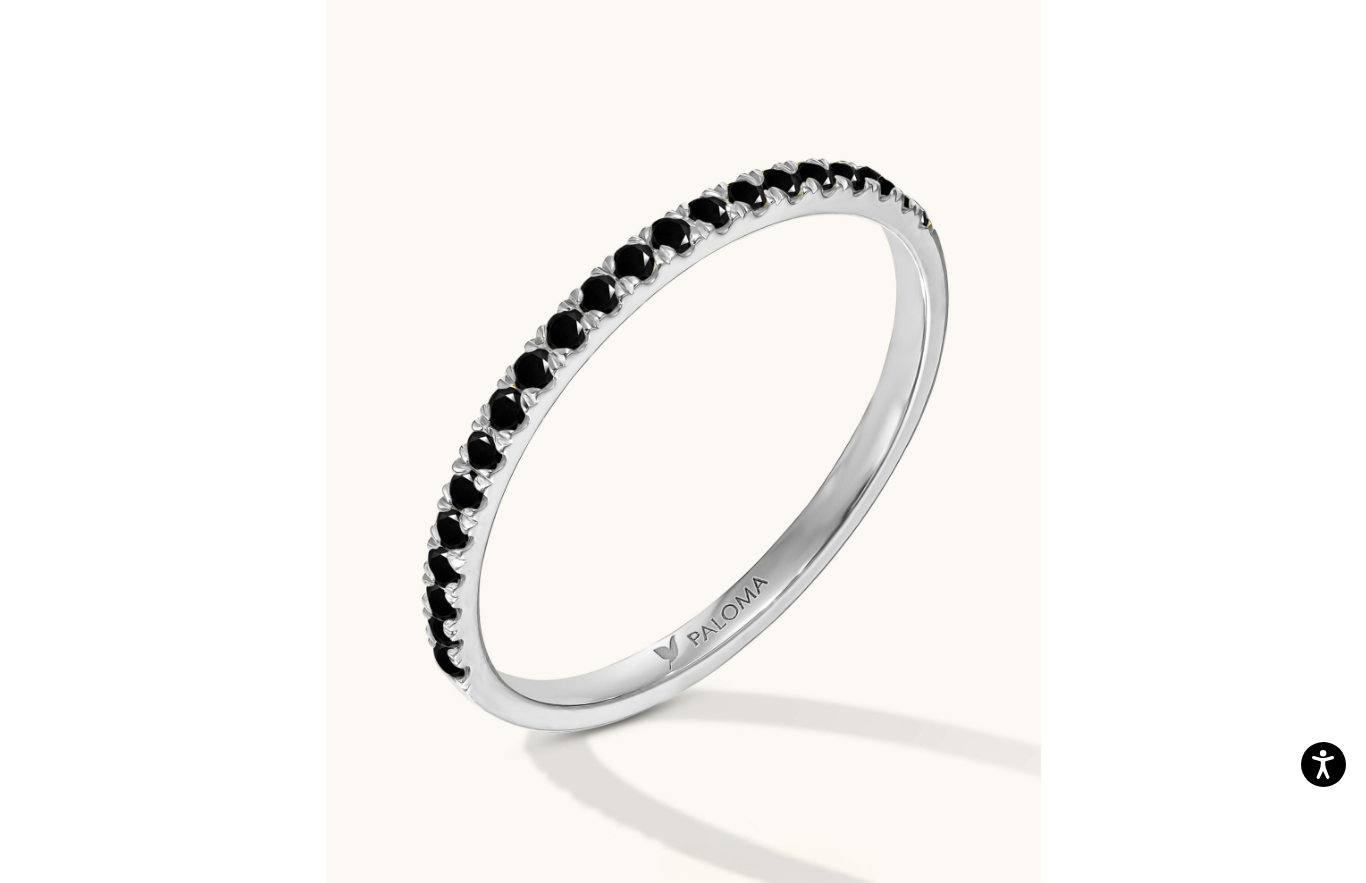 click at bounding box center [683, 441] 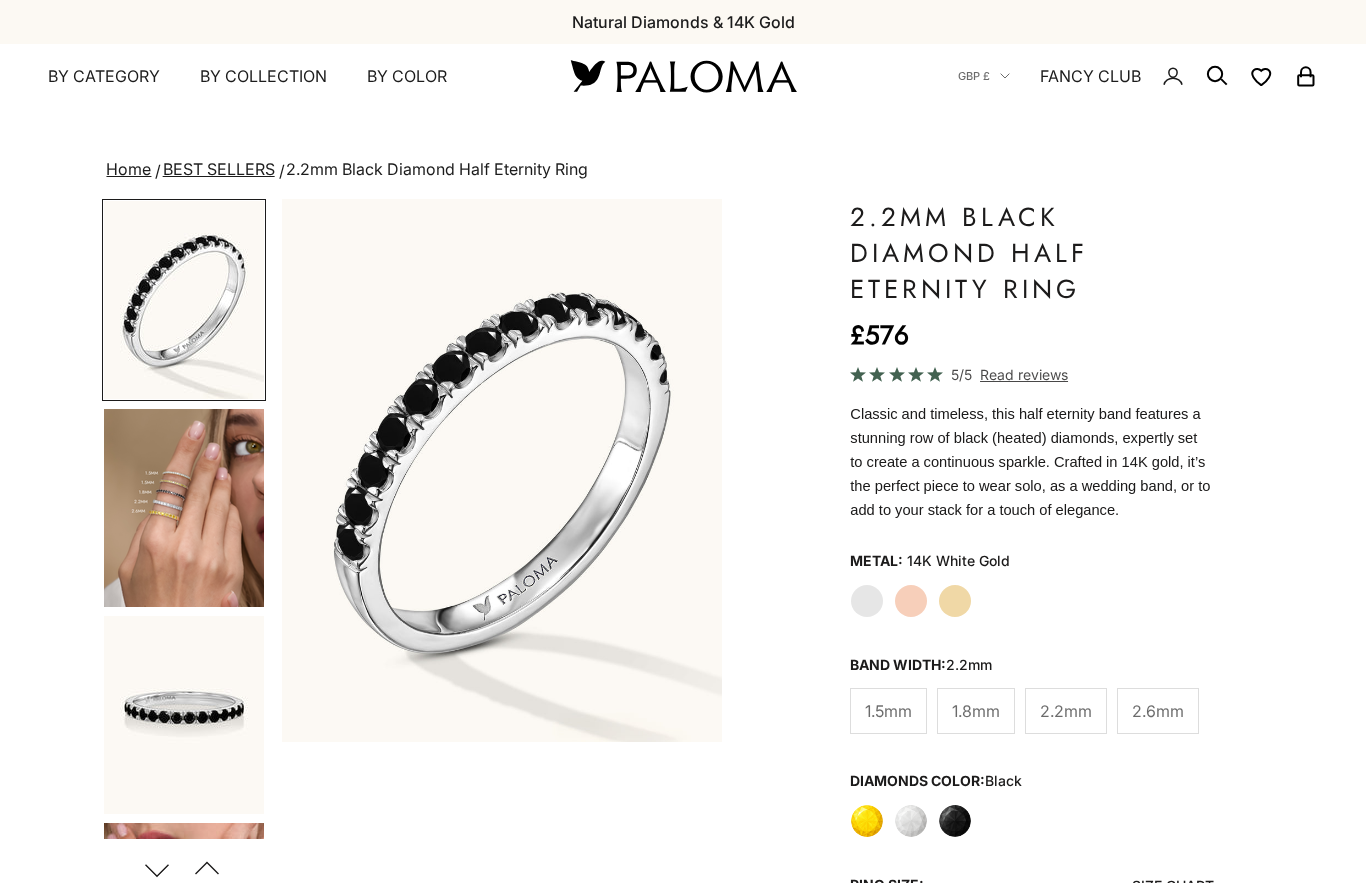 scroll, scrollTop: 0, scrollLeft: 0, axis: both 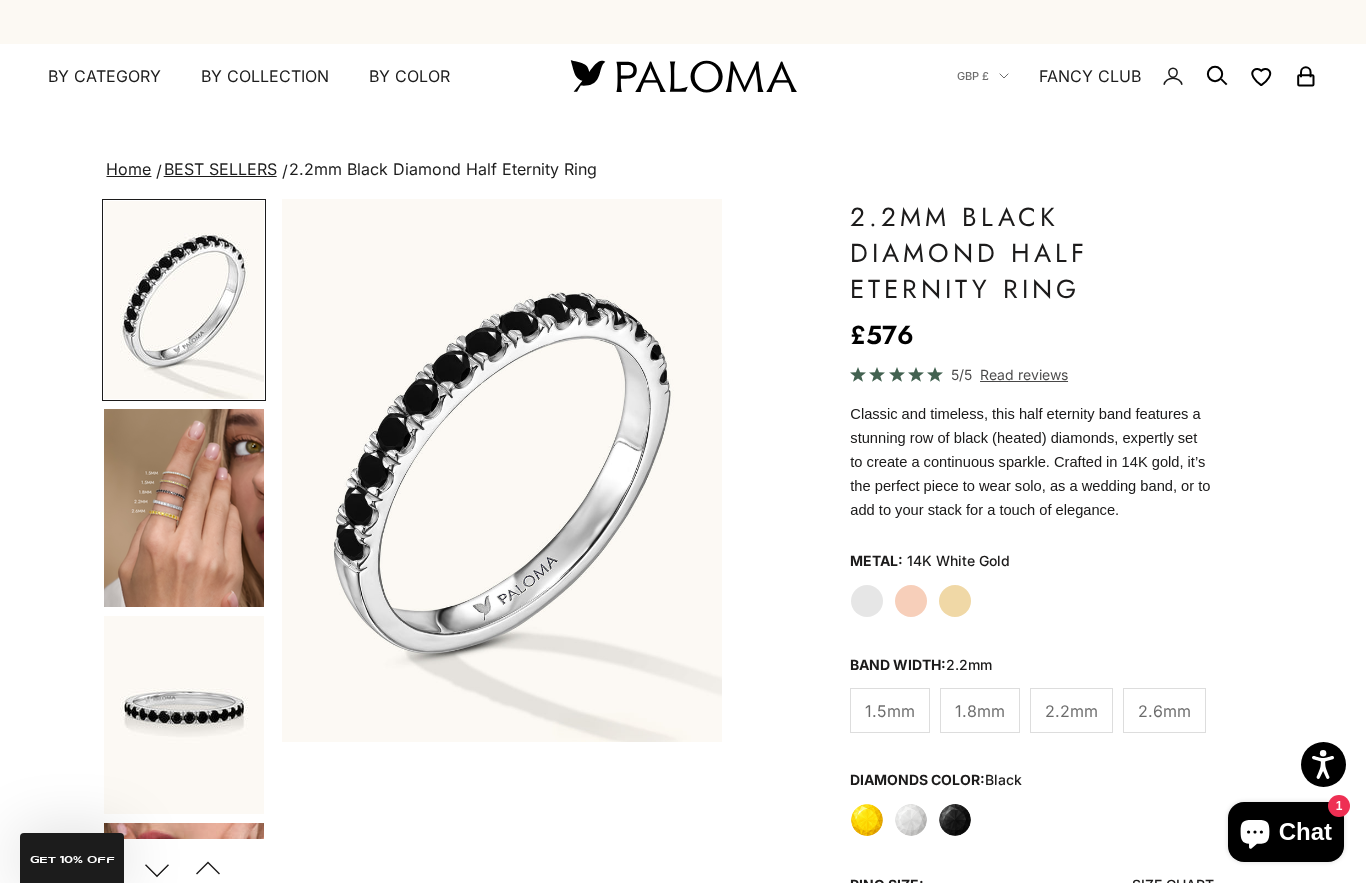 click on "White Gold" 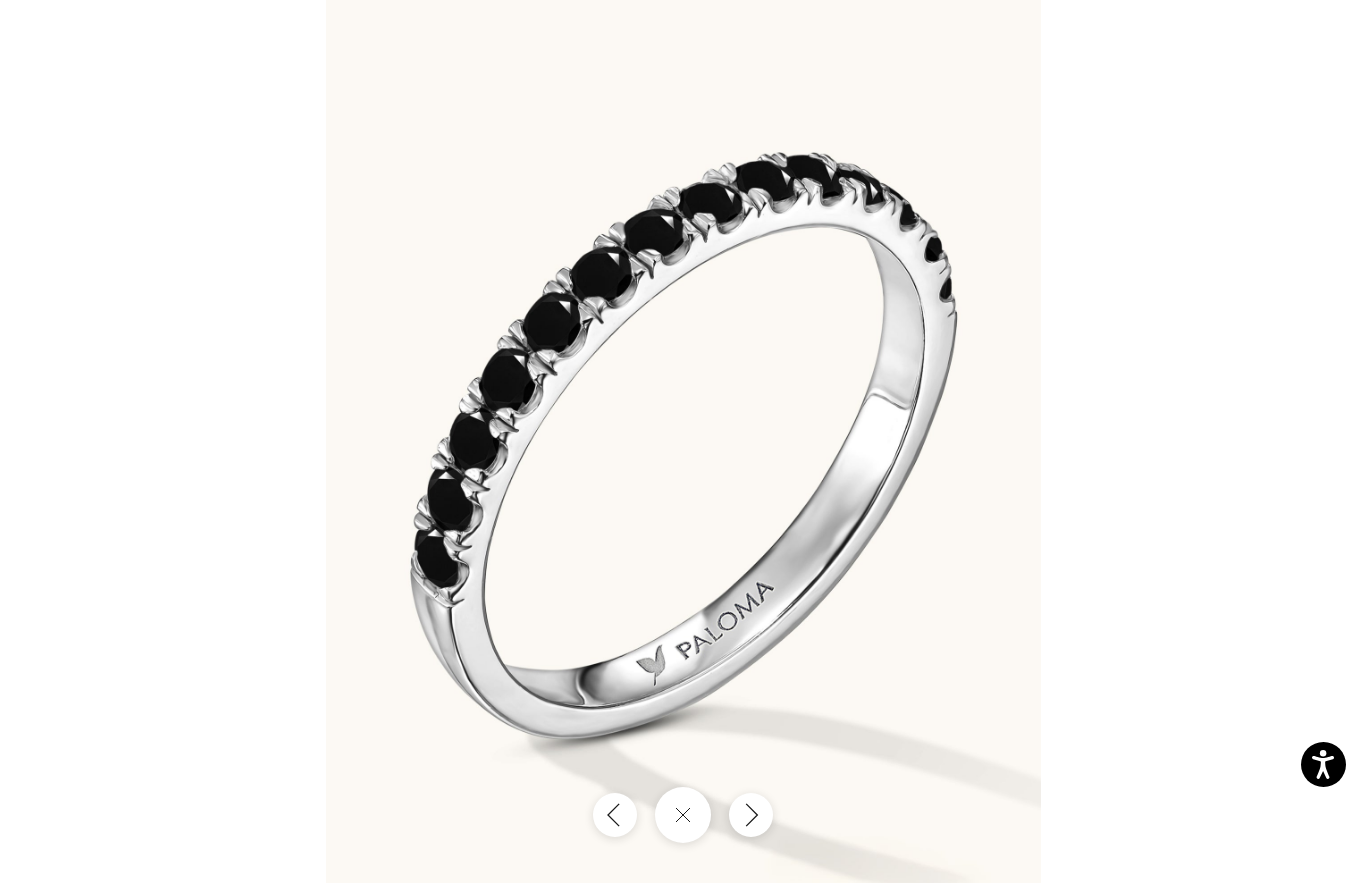 click at bounding box center (751, 815) 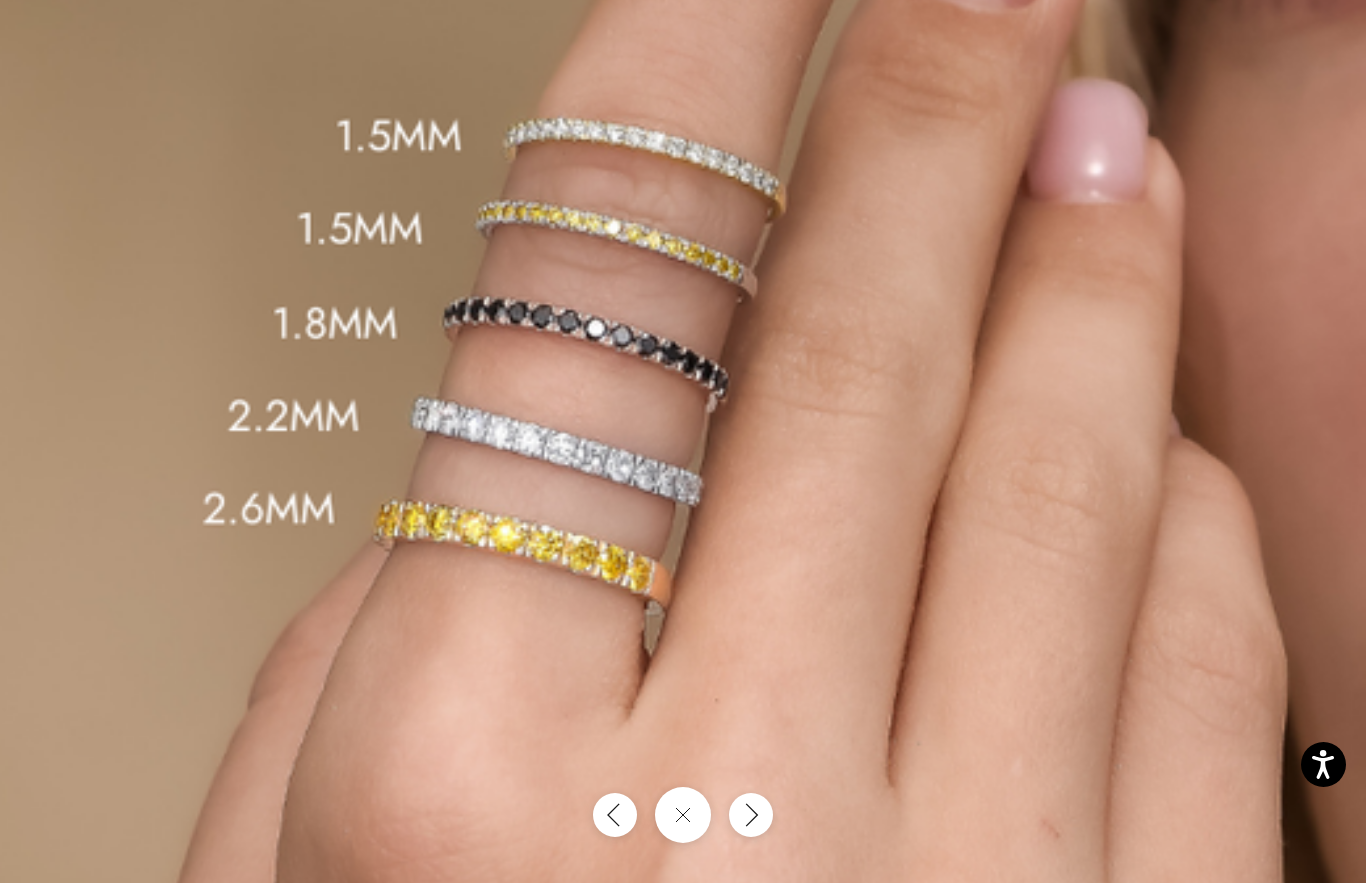 click at bounding box center [751, 815] 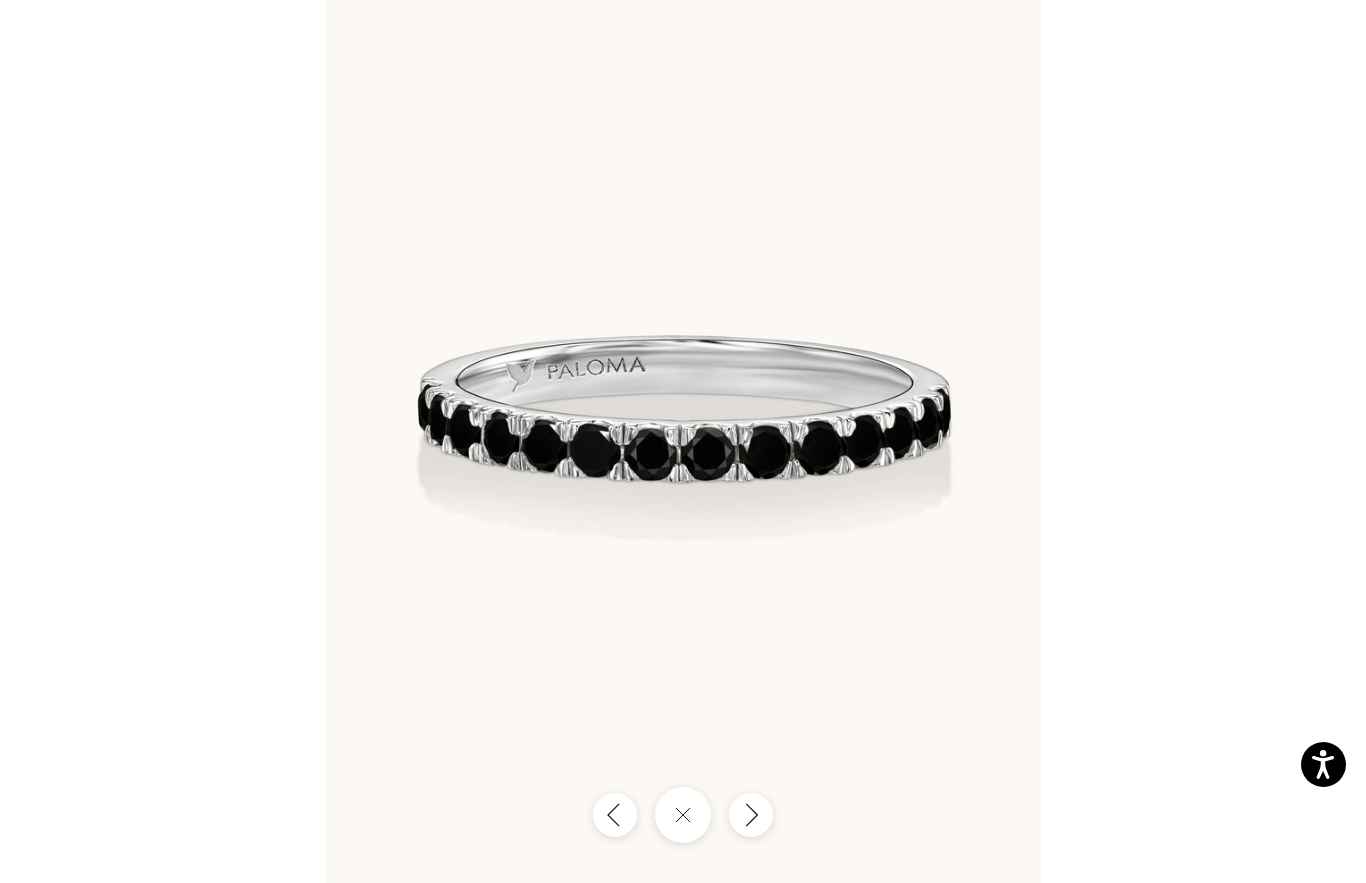 click at bounding box center (751, 815) 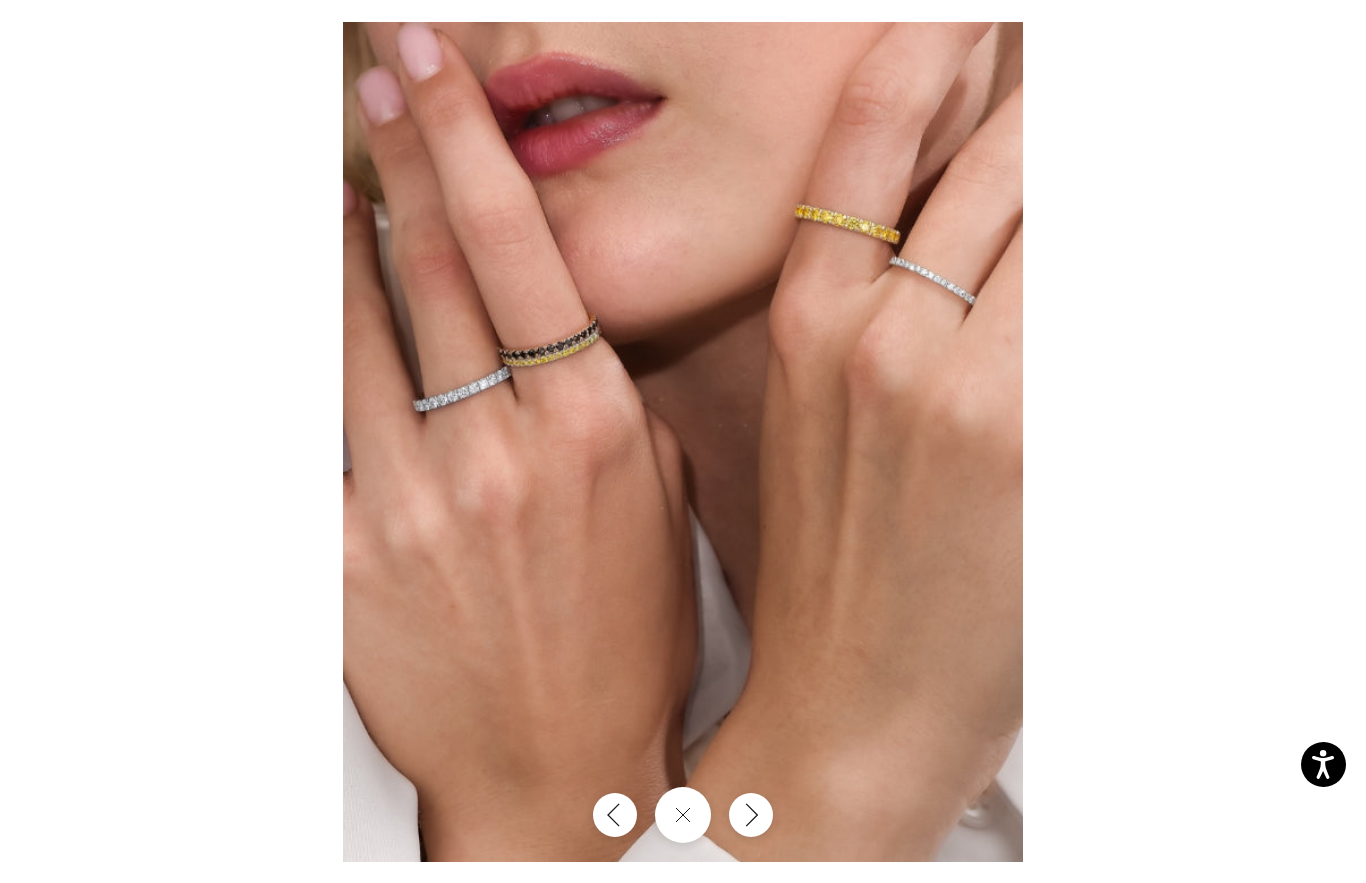 click 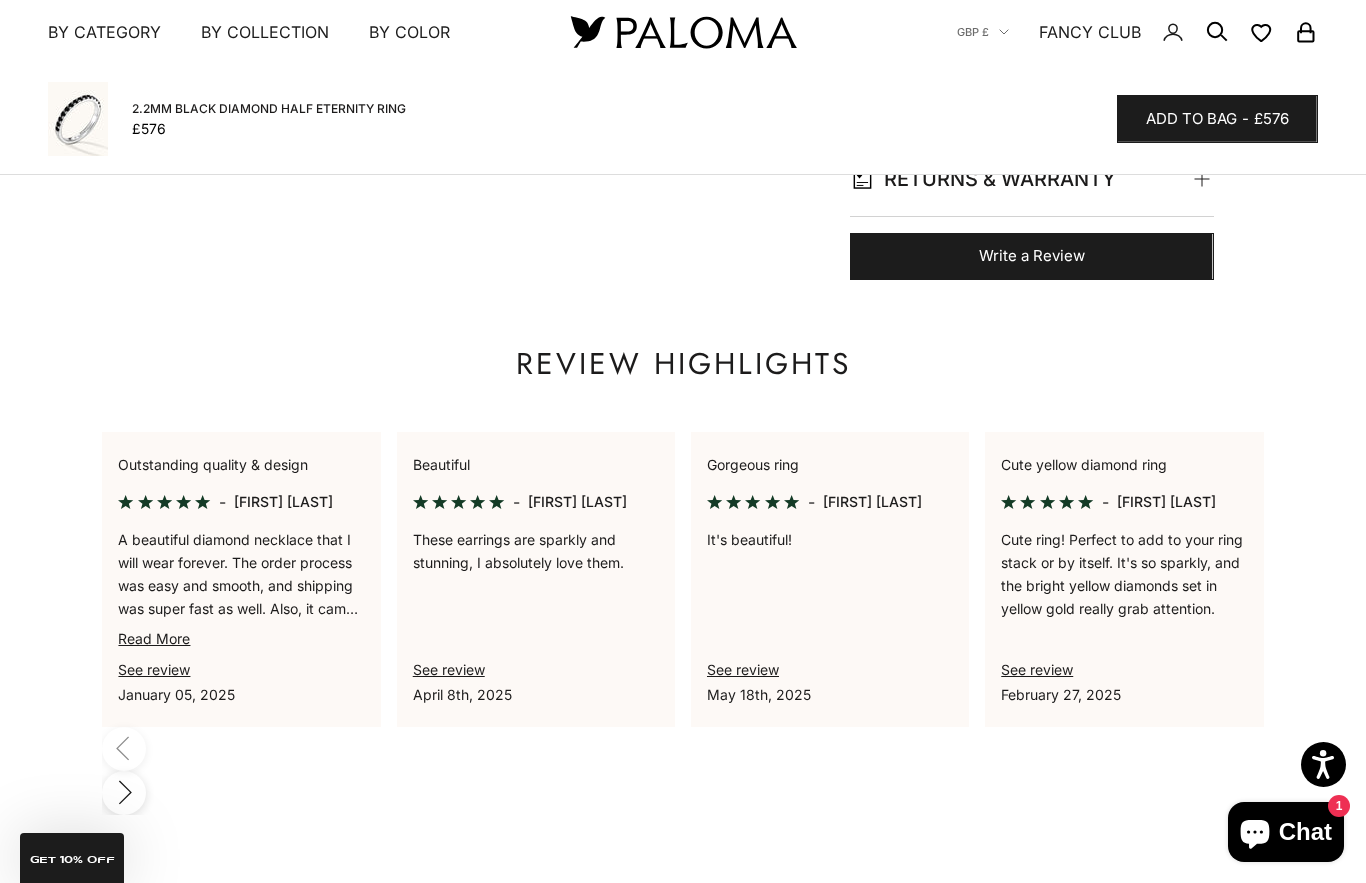 scroll, scrollTop: 1596, scrollLeft: 0, axis: vertical 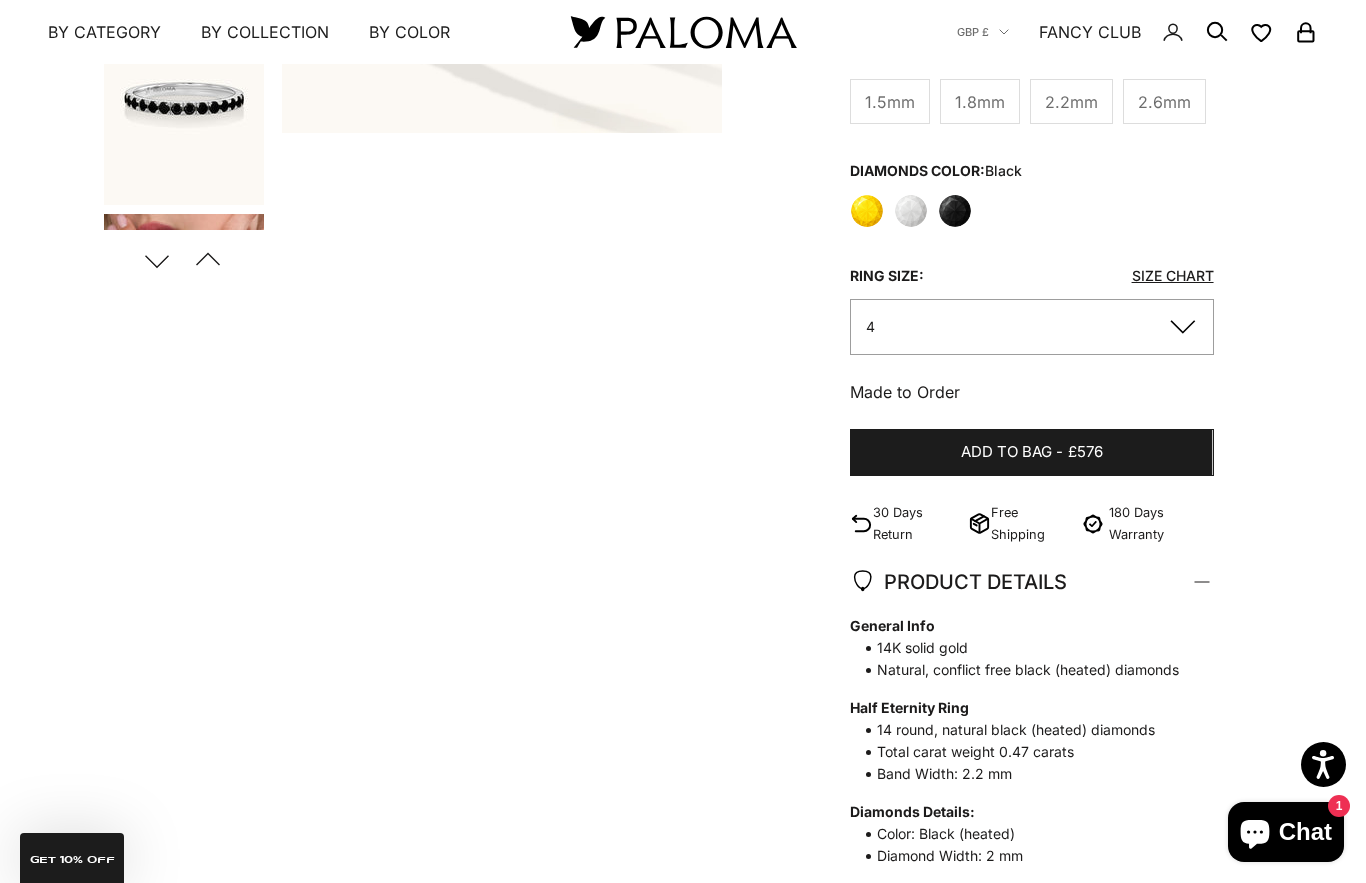 click on "4" 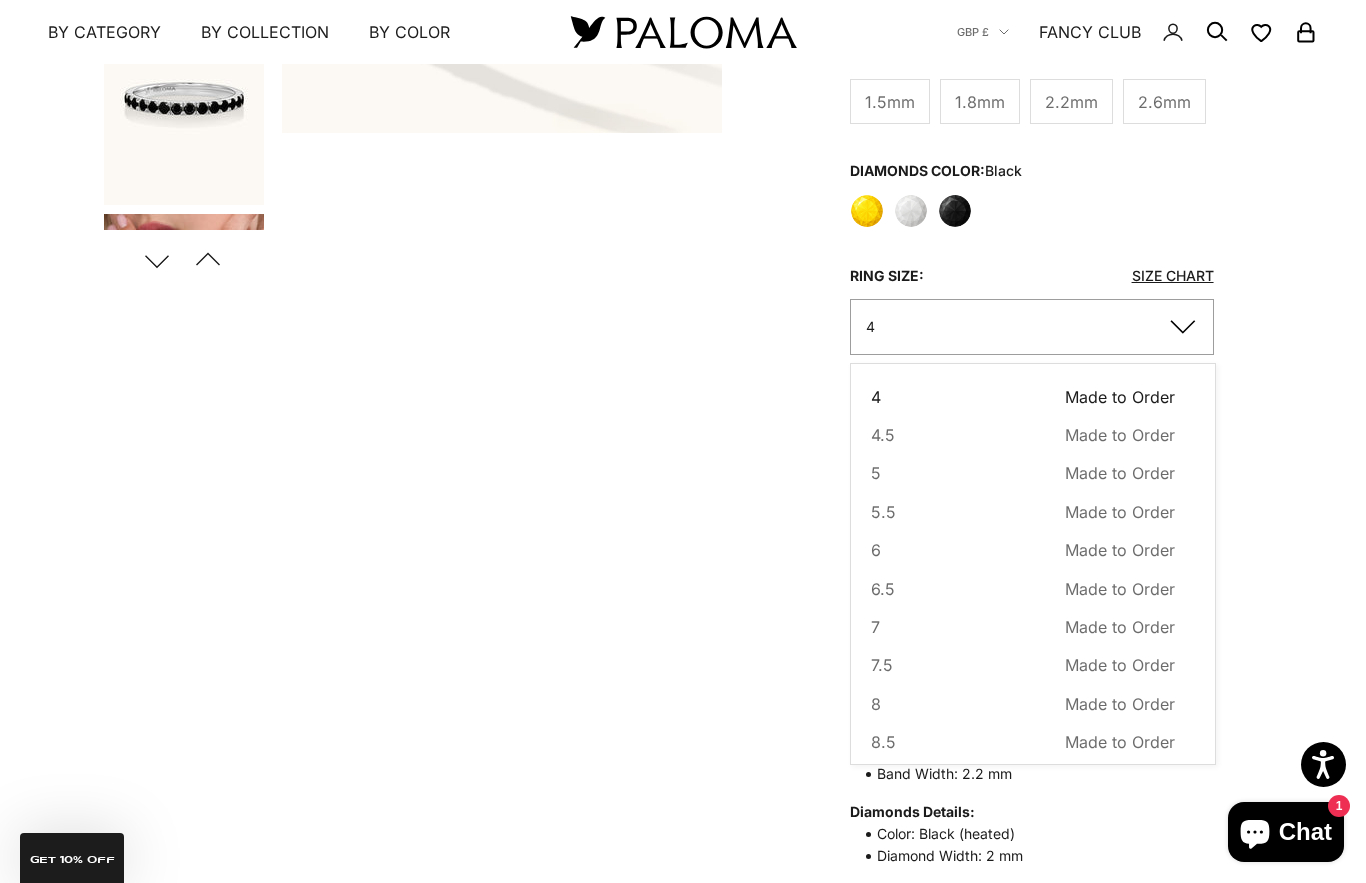 scroll, scrollTop: 0, scrollLeft: 0, axis: both 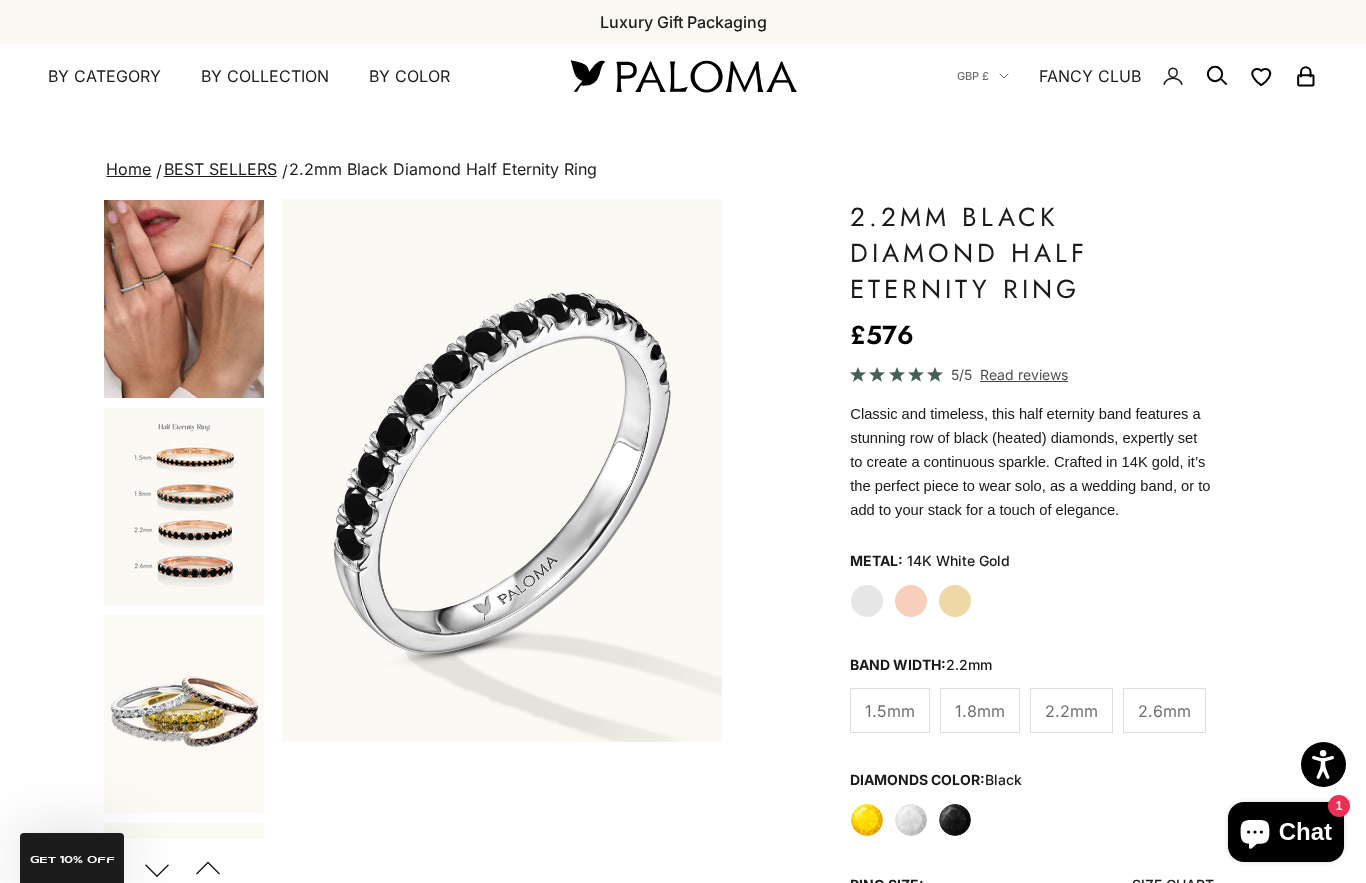click on "Zoom picture
Save" at bounding box center [412, 545] 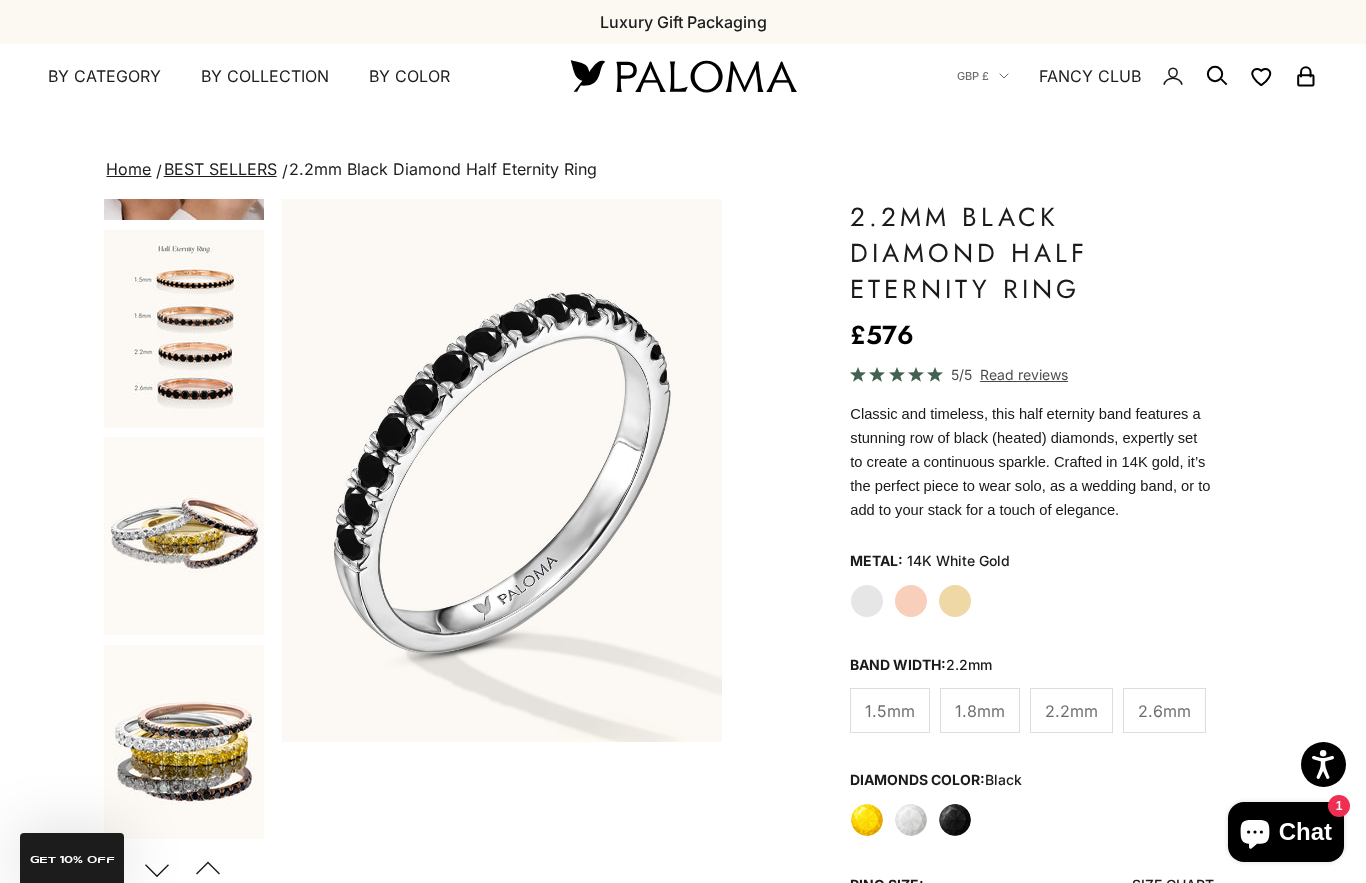 scroll, scrollTop: 872, scrollLeft: 0, axis: vertical 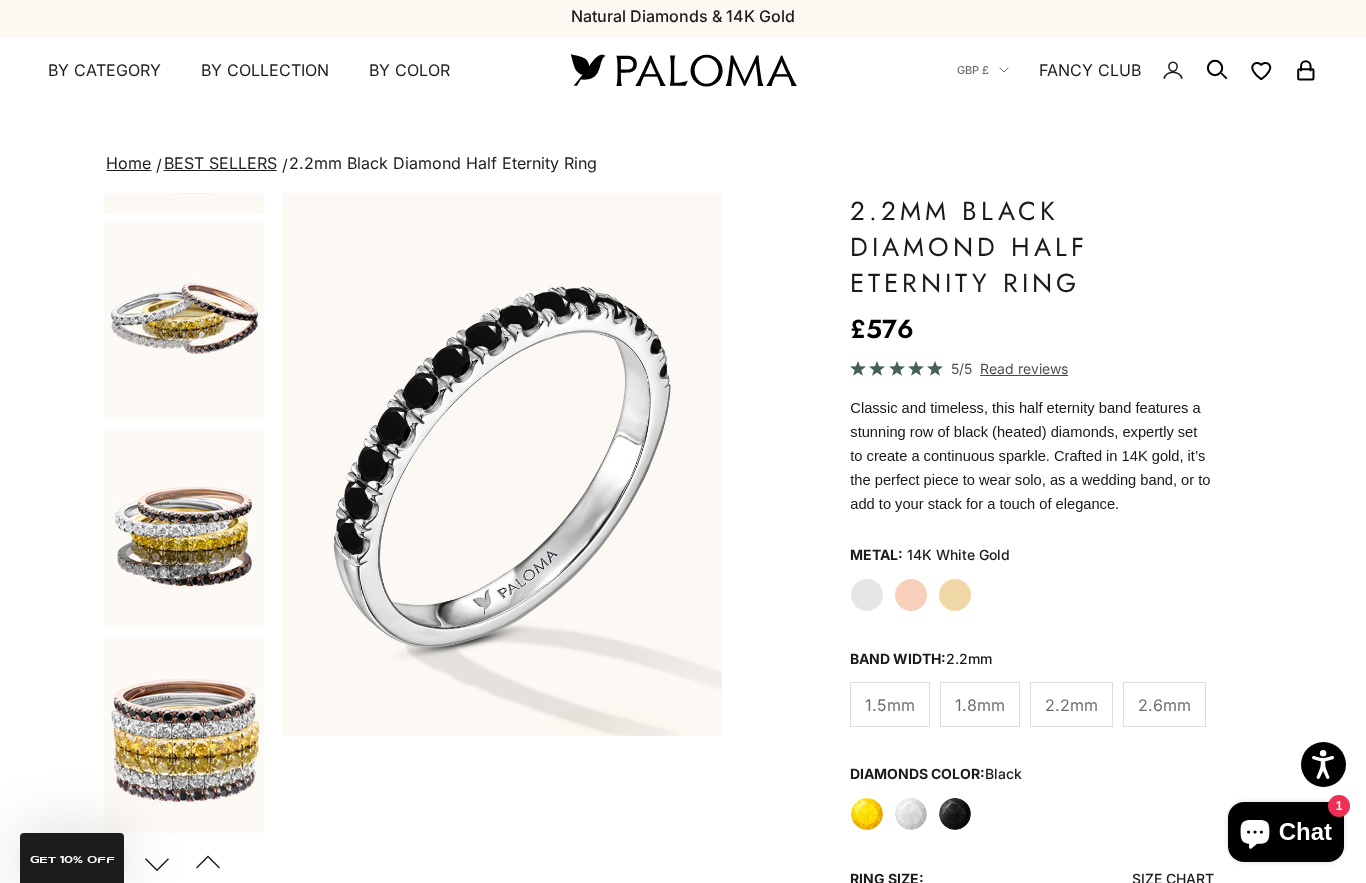 click at bounding box center (184, 736) 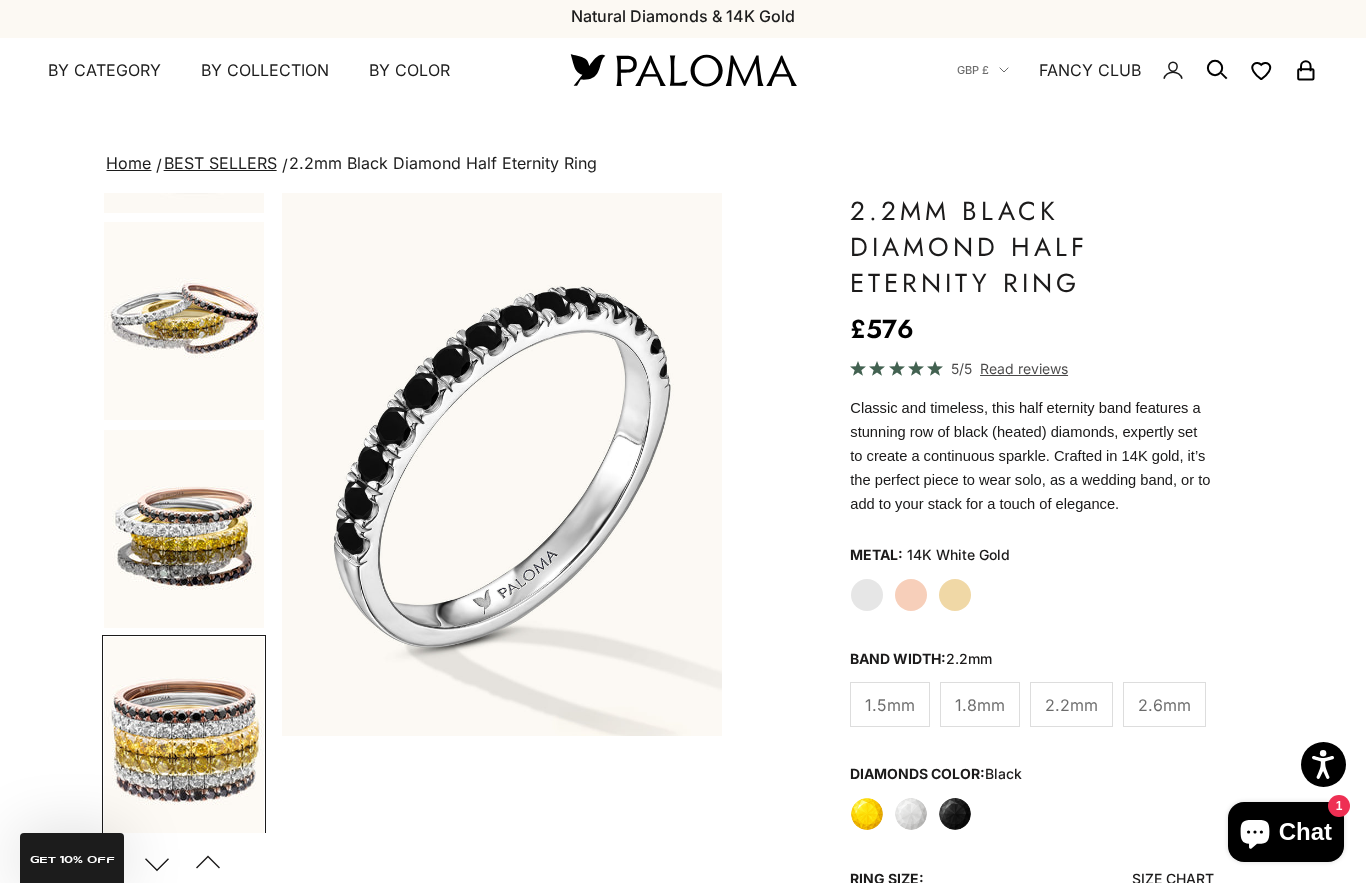 scroll, scrollTop: 0, scrollLeft: 2489, axis: horizontal 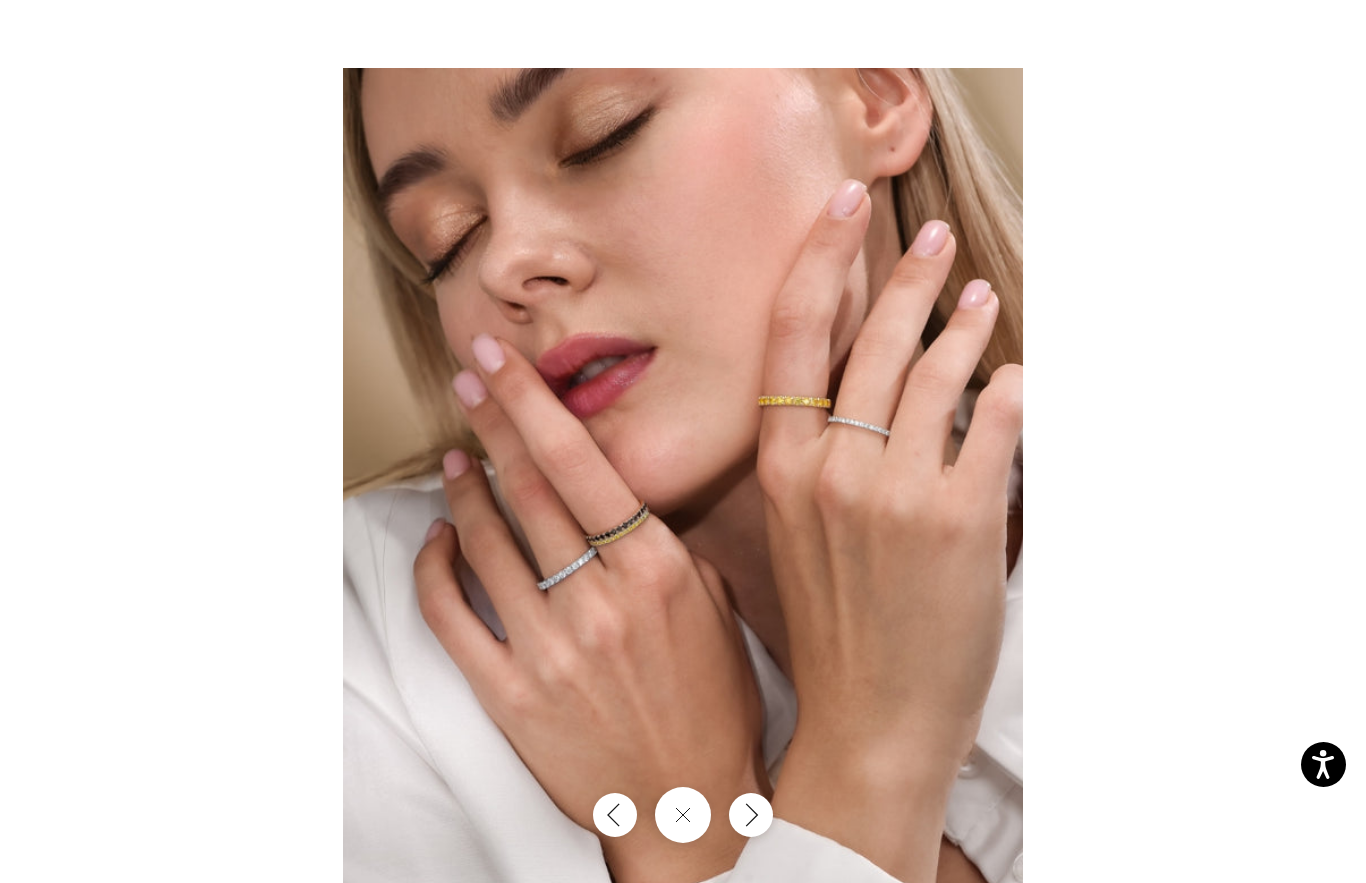 click at bounding box center [683, 488] 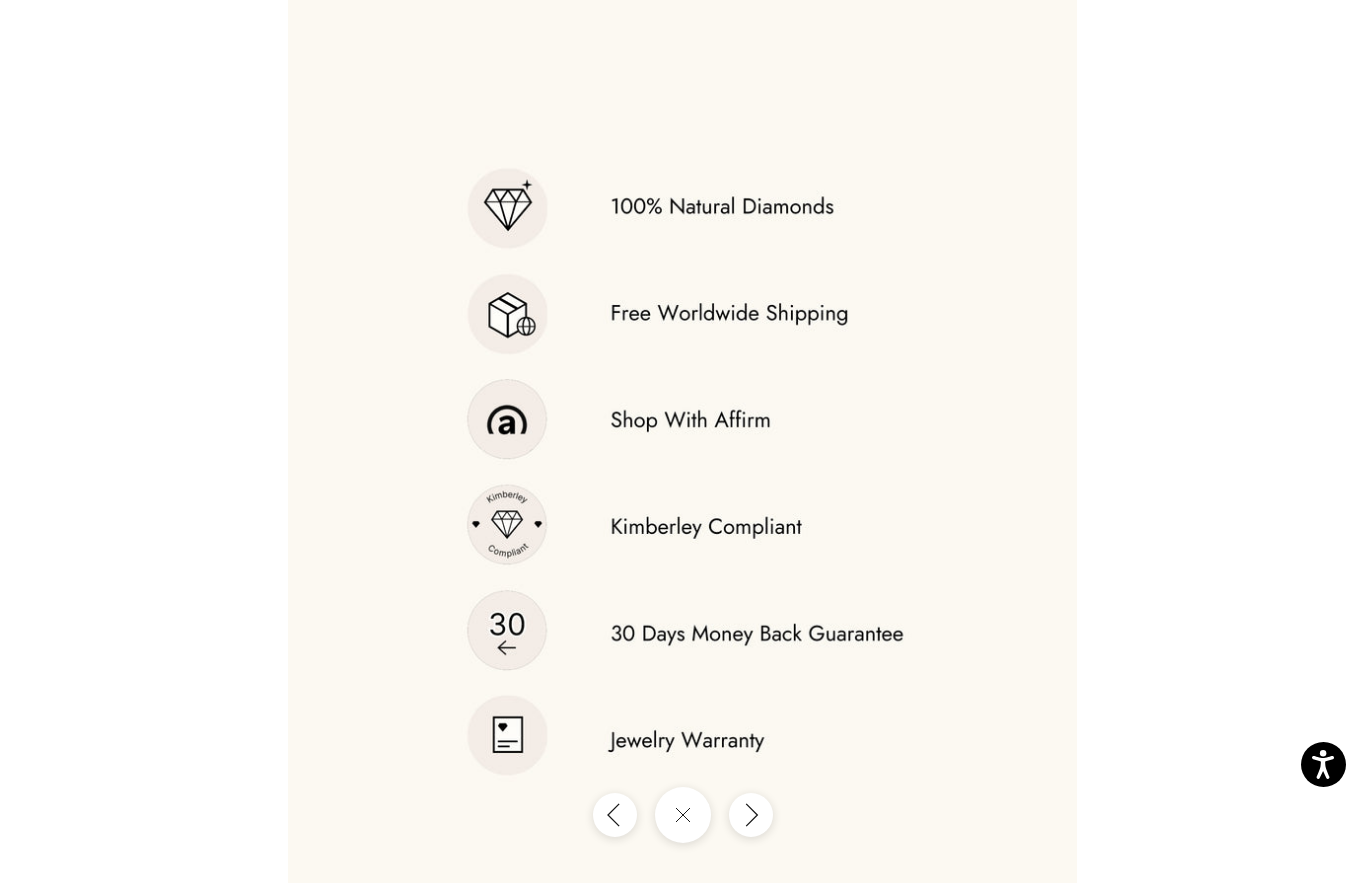 click at bounding box center (683, 441) 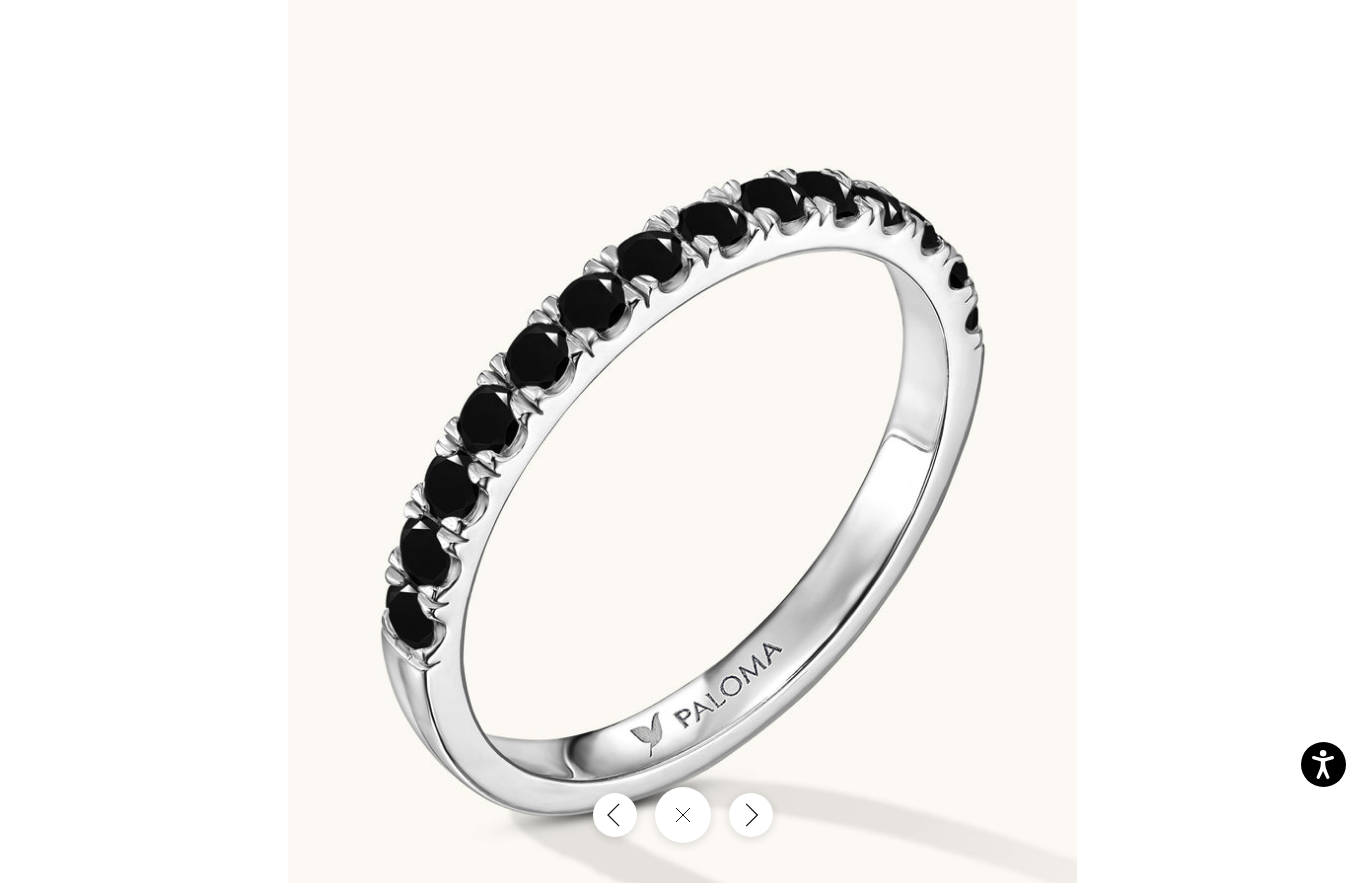 click at bounding box center (2186, 441) 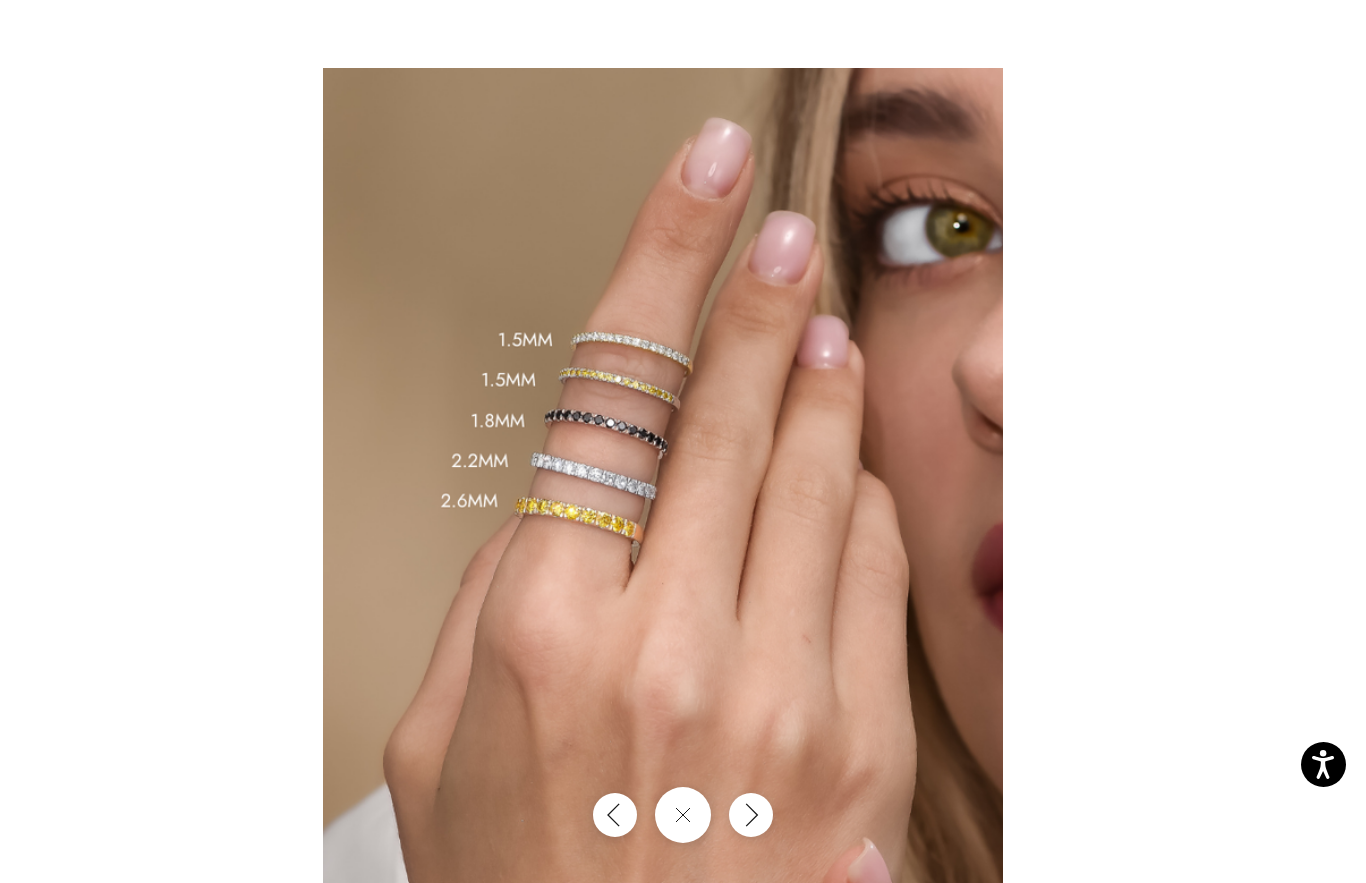 click at bounding box center (663, 441) 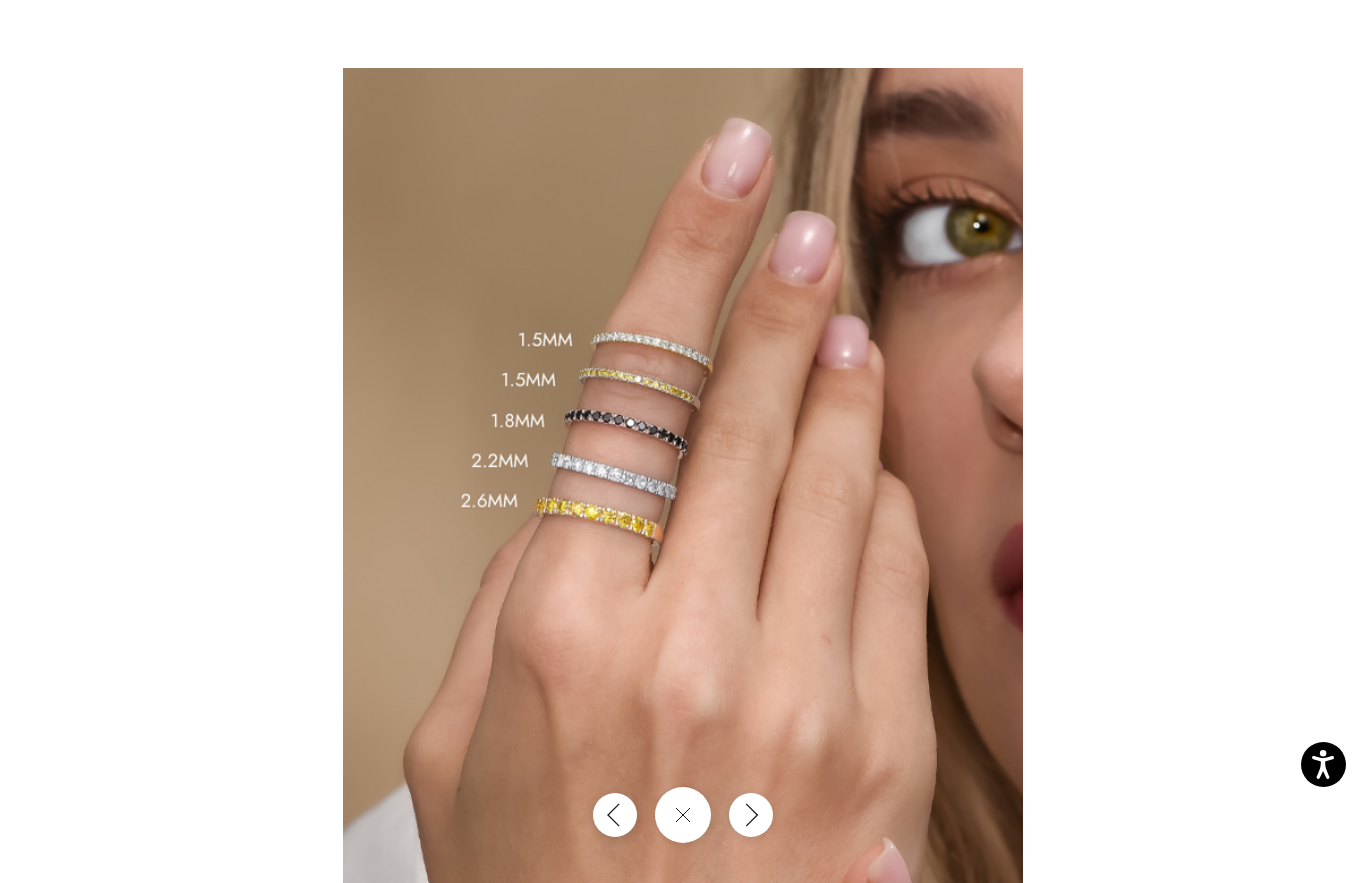 click at bounding box center [2186, 441] 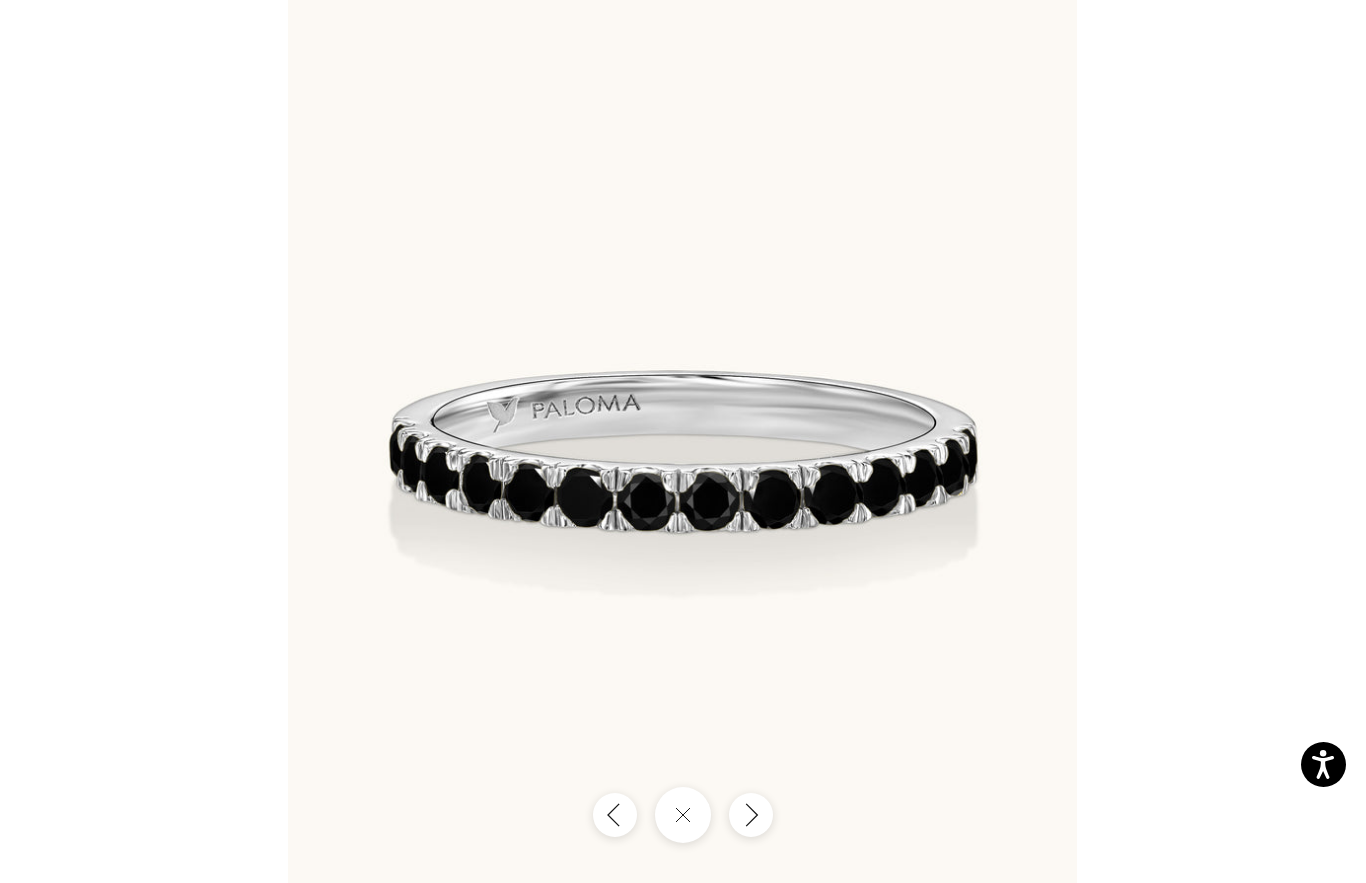 click at bounding box center [683, 441] 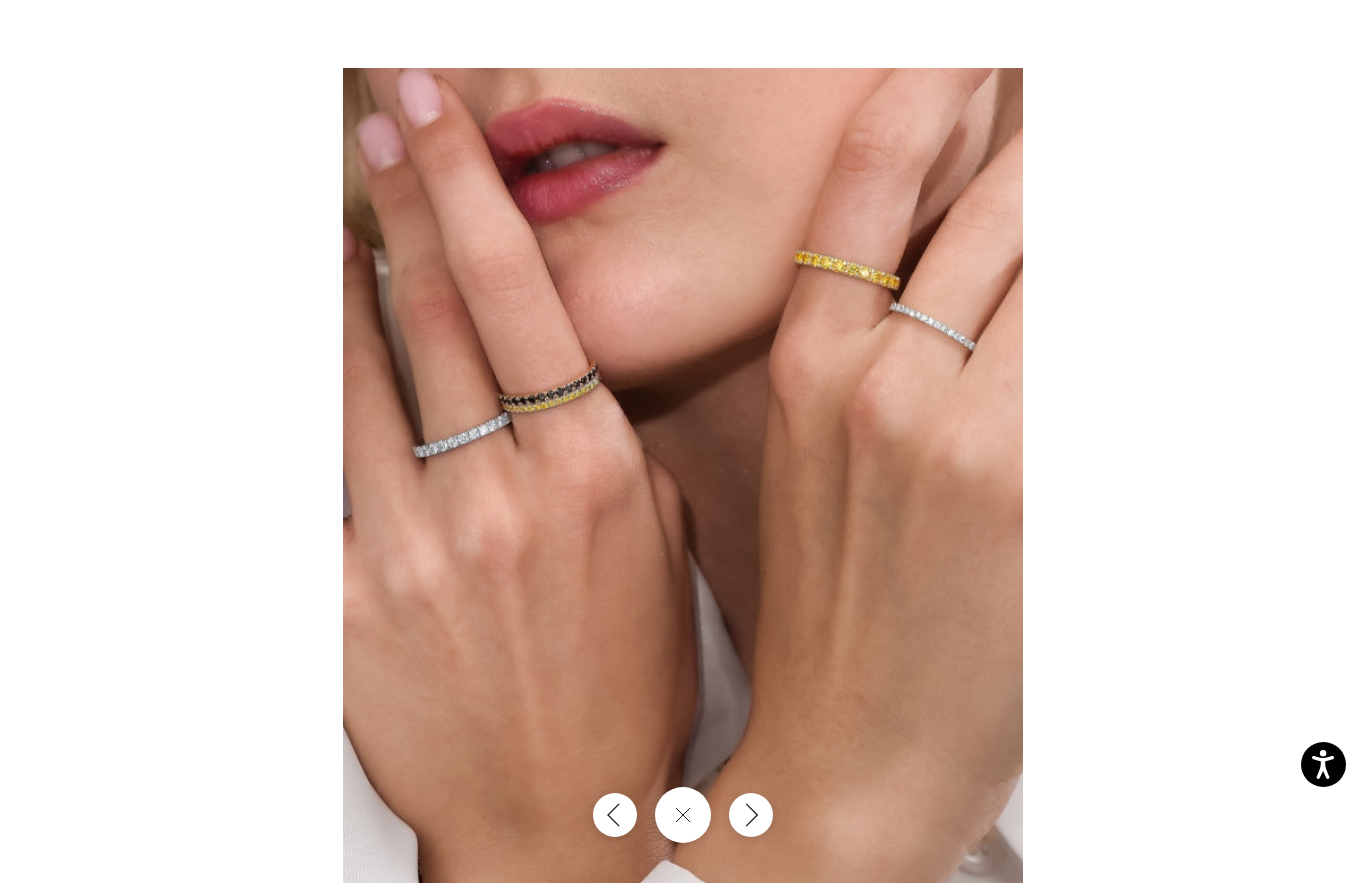 click 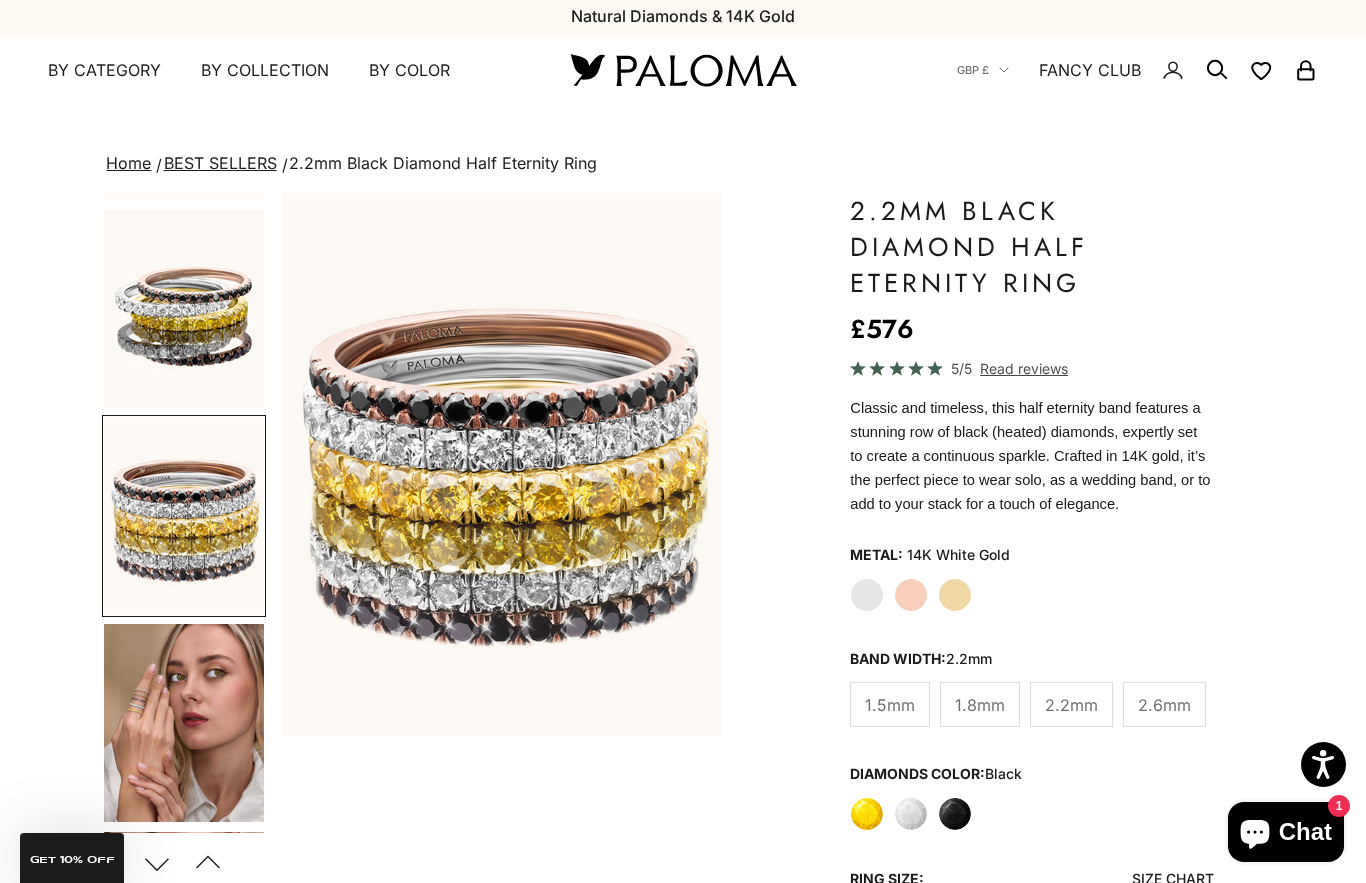 click on "White Gold" 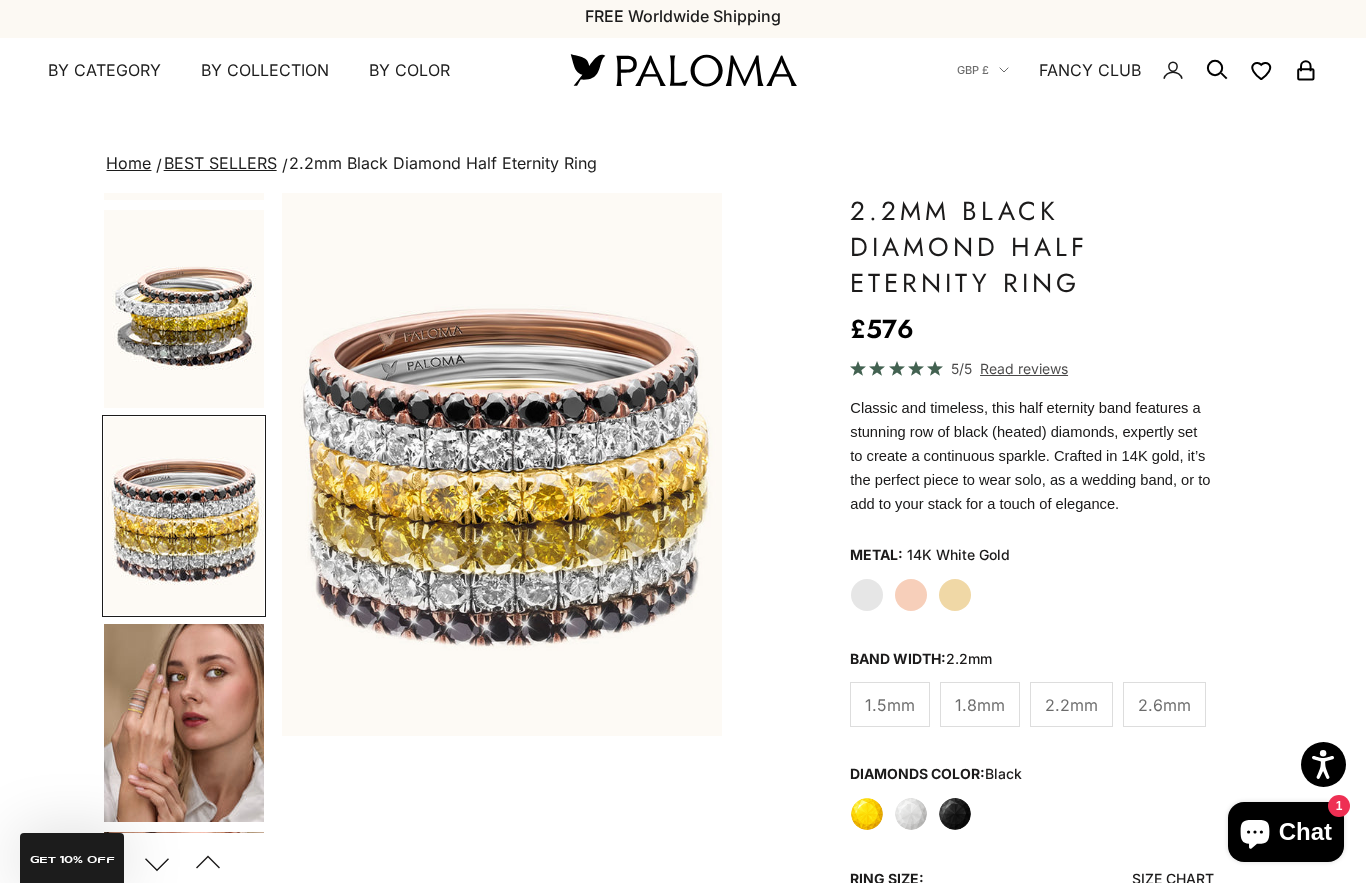 click on "Black" 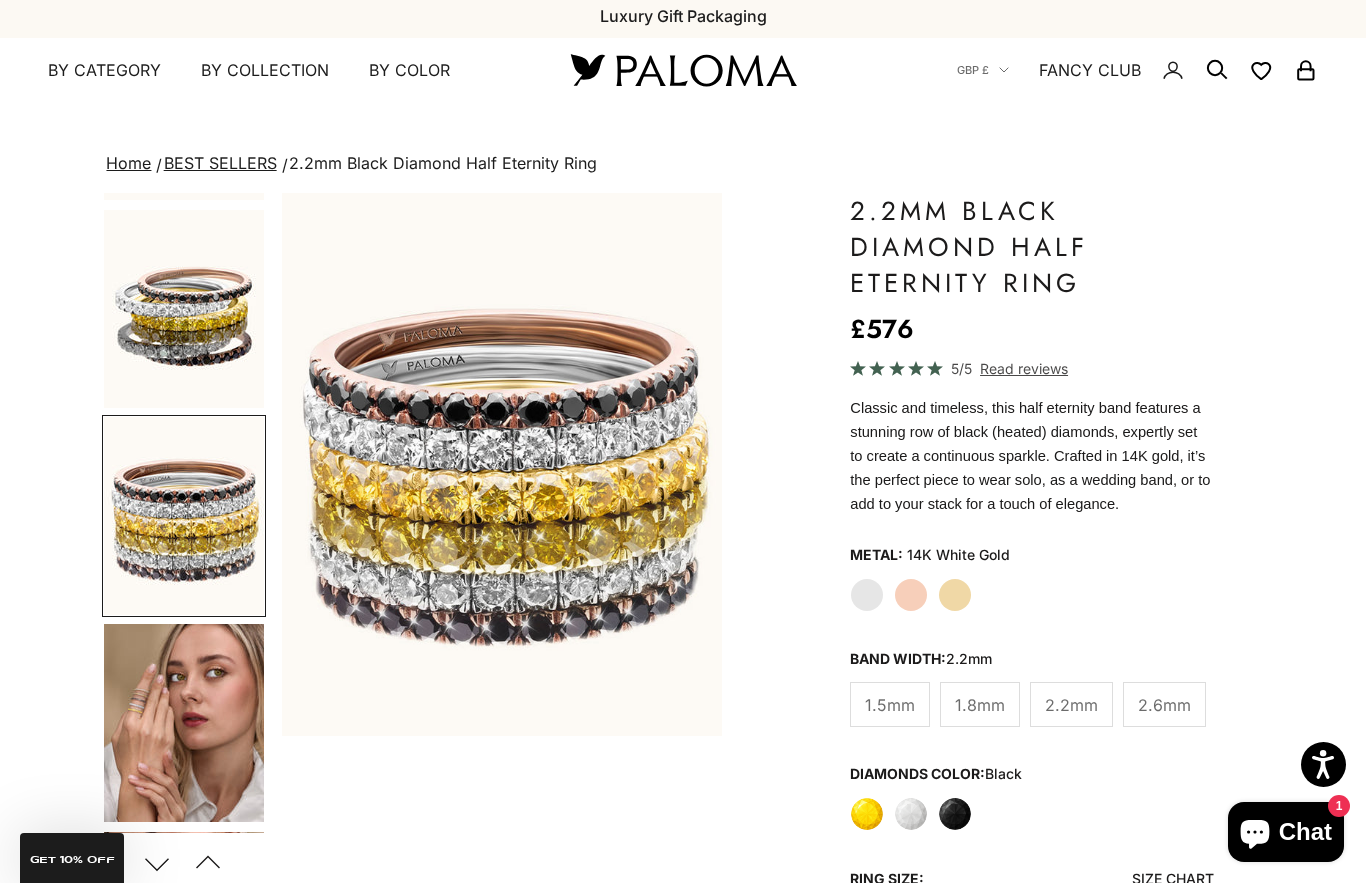 click on "Black" 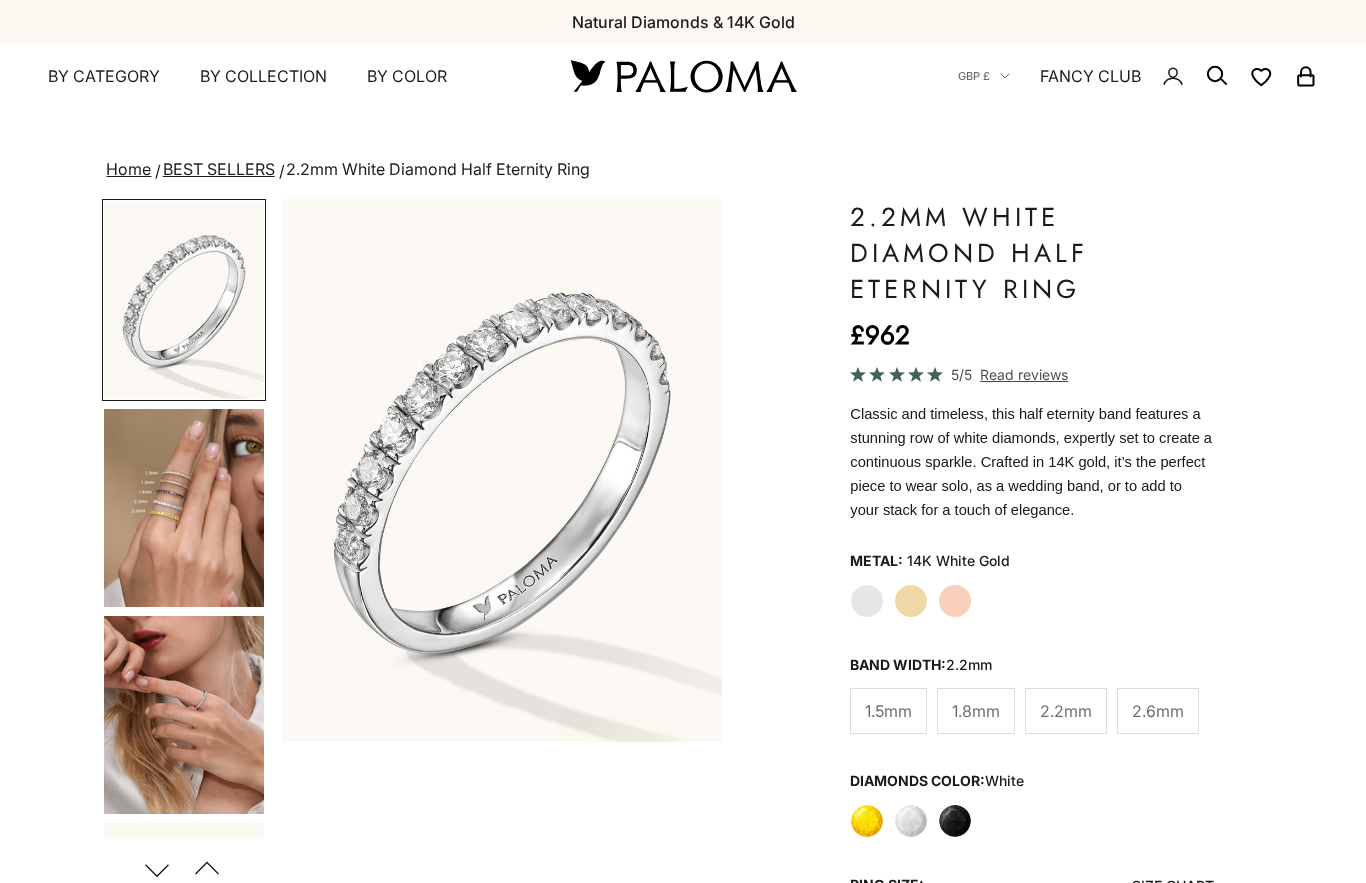 scroll, scrollTop: 0, scrollLeft: 0, axis: both 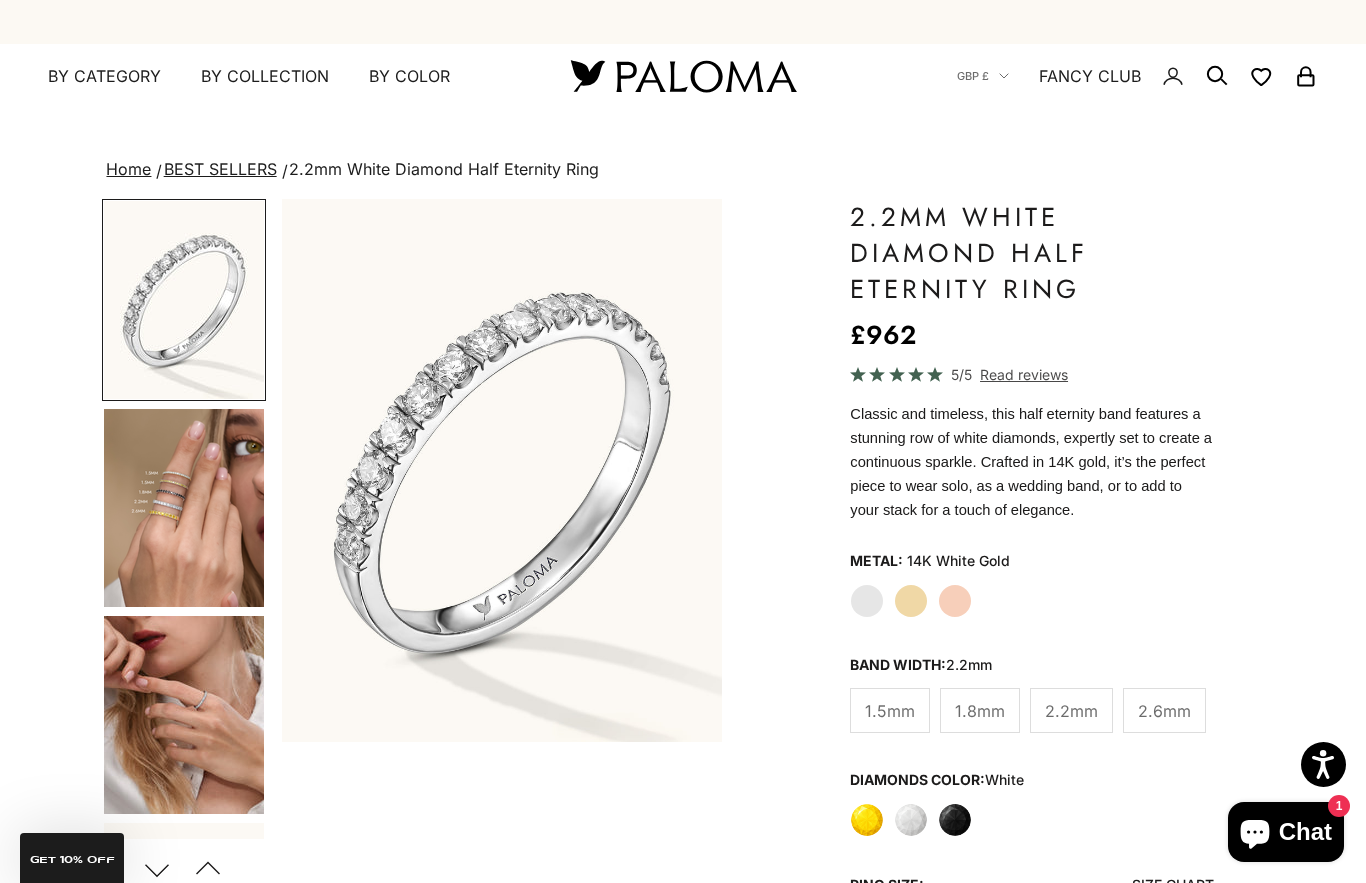 click on "Black" 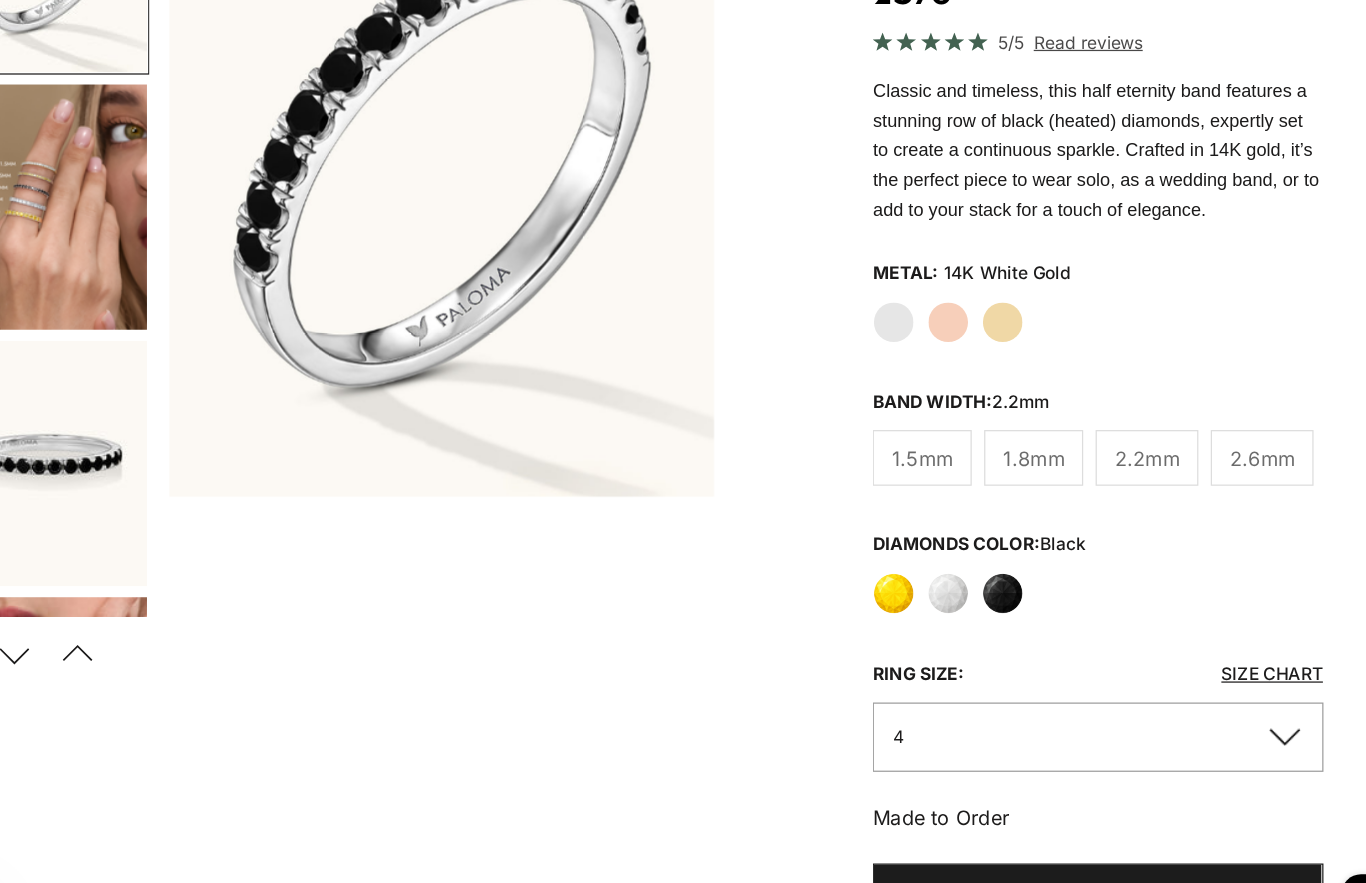 scroll, scrollTop: 262, scrollLeft: 0, axis: vertical 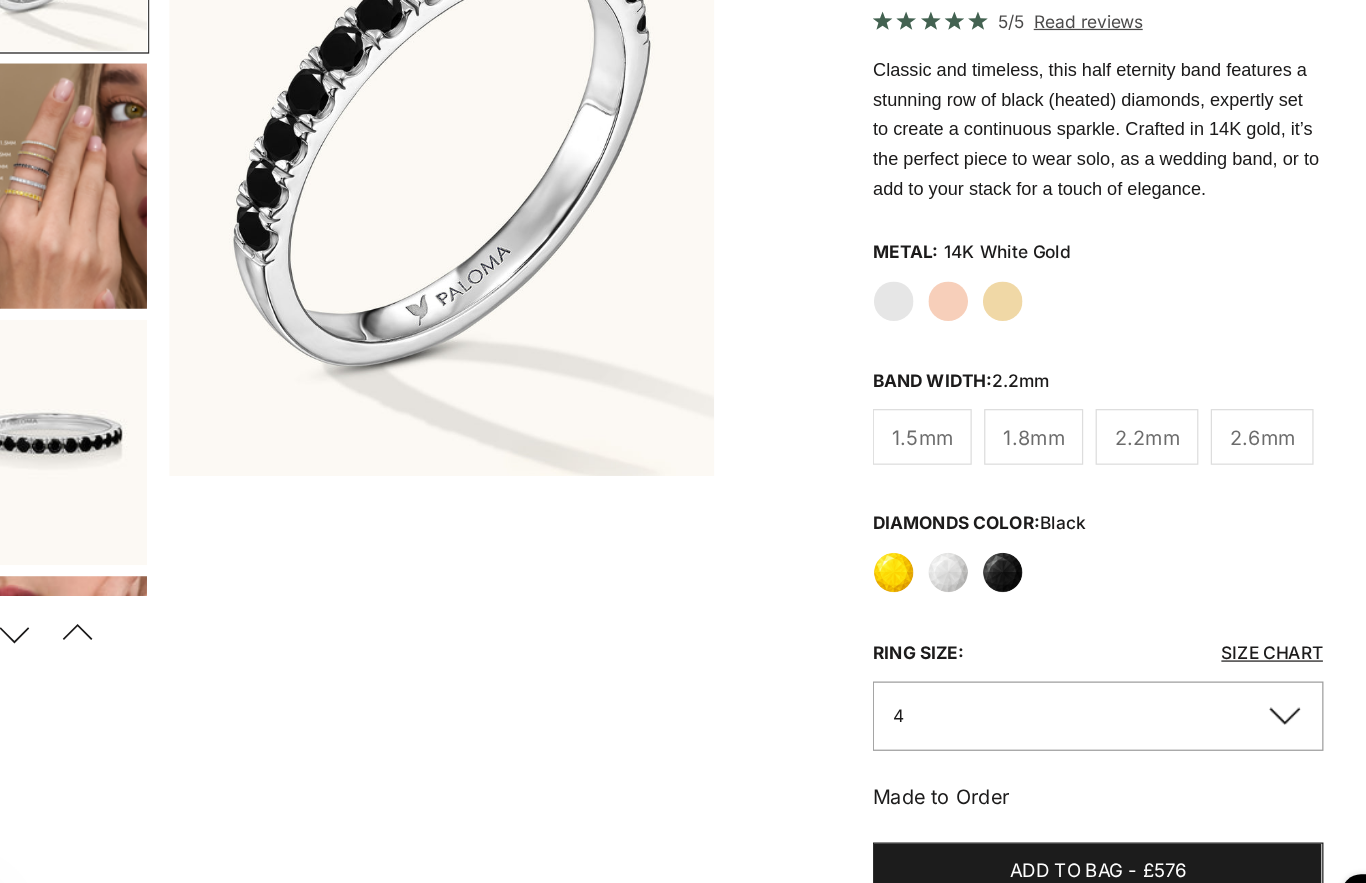 click on "Size Chart" 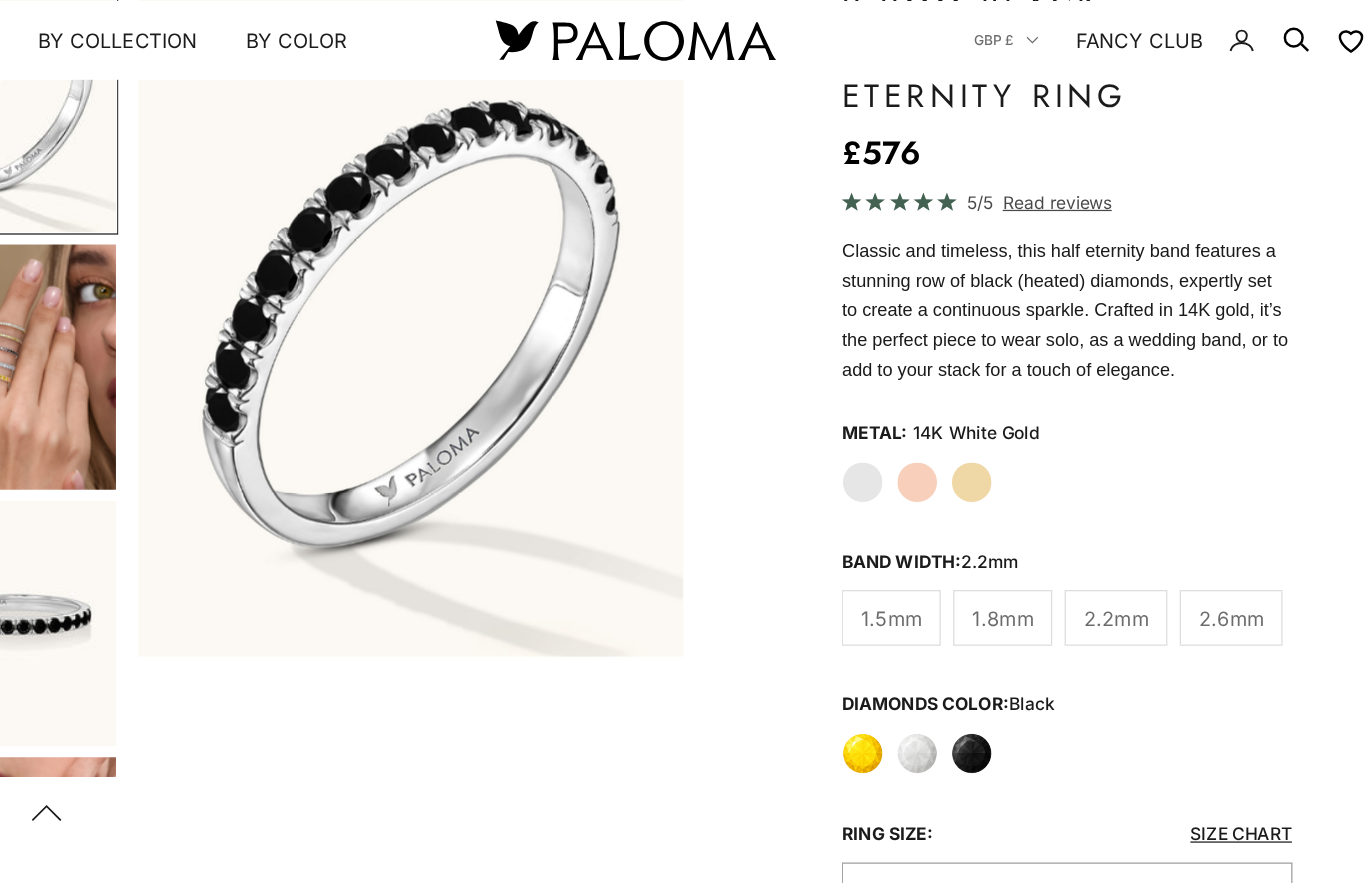 scroll, scrollTop: 212, scrollLeft: 0, axis: vertical 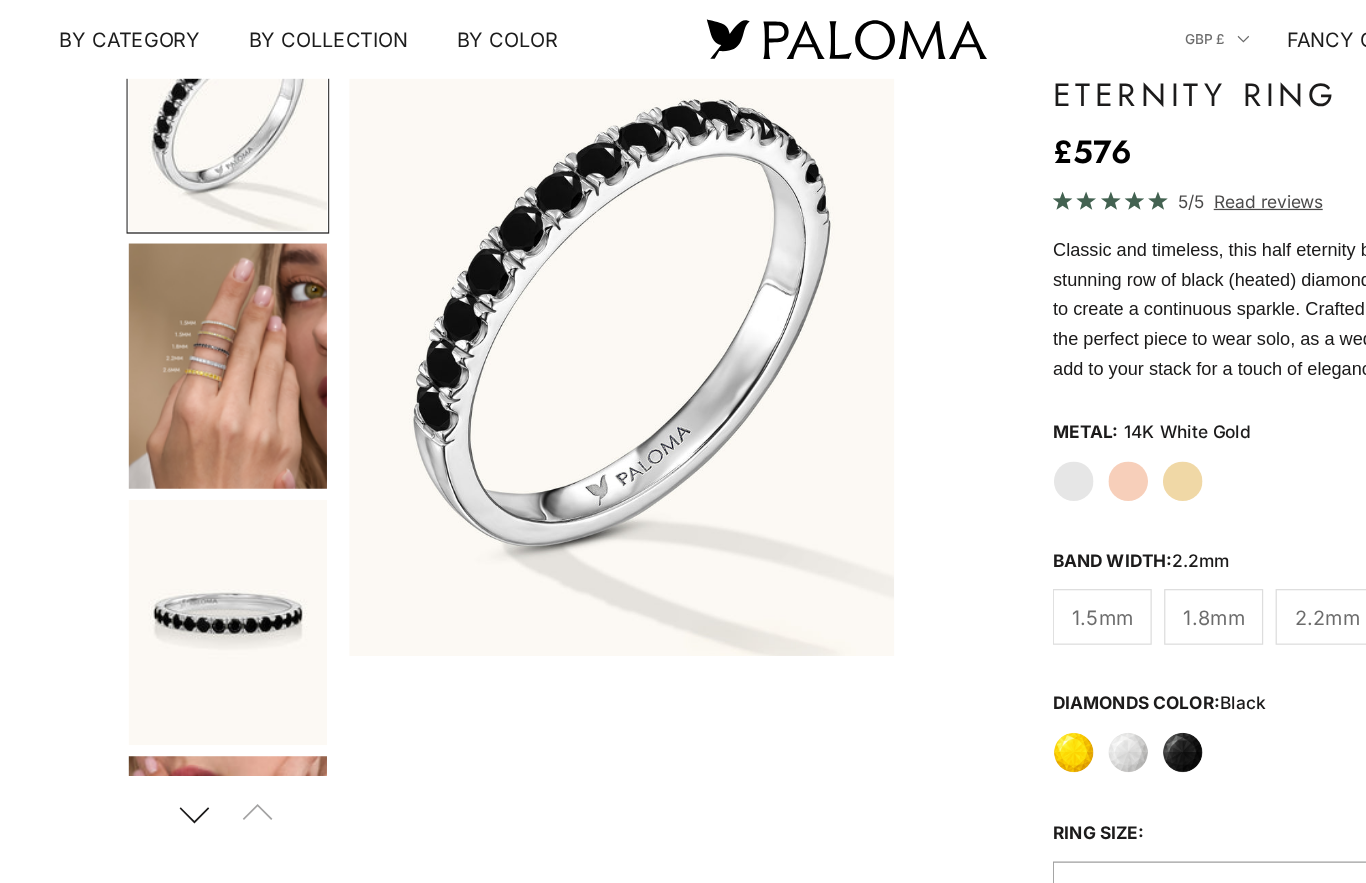 click at bounding box center [184, 296] 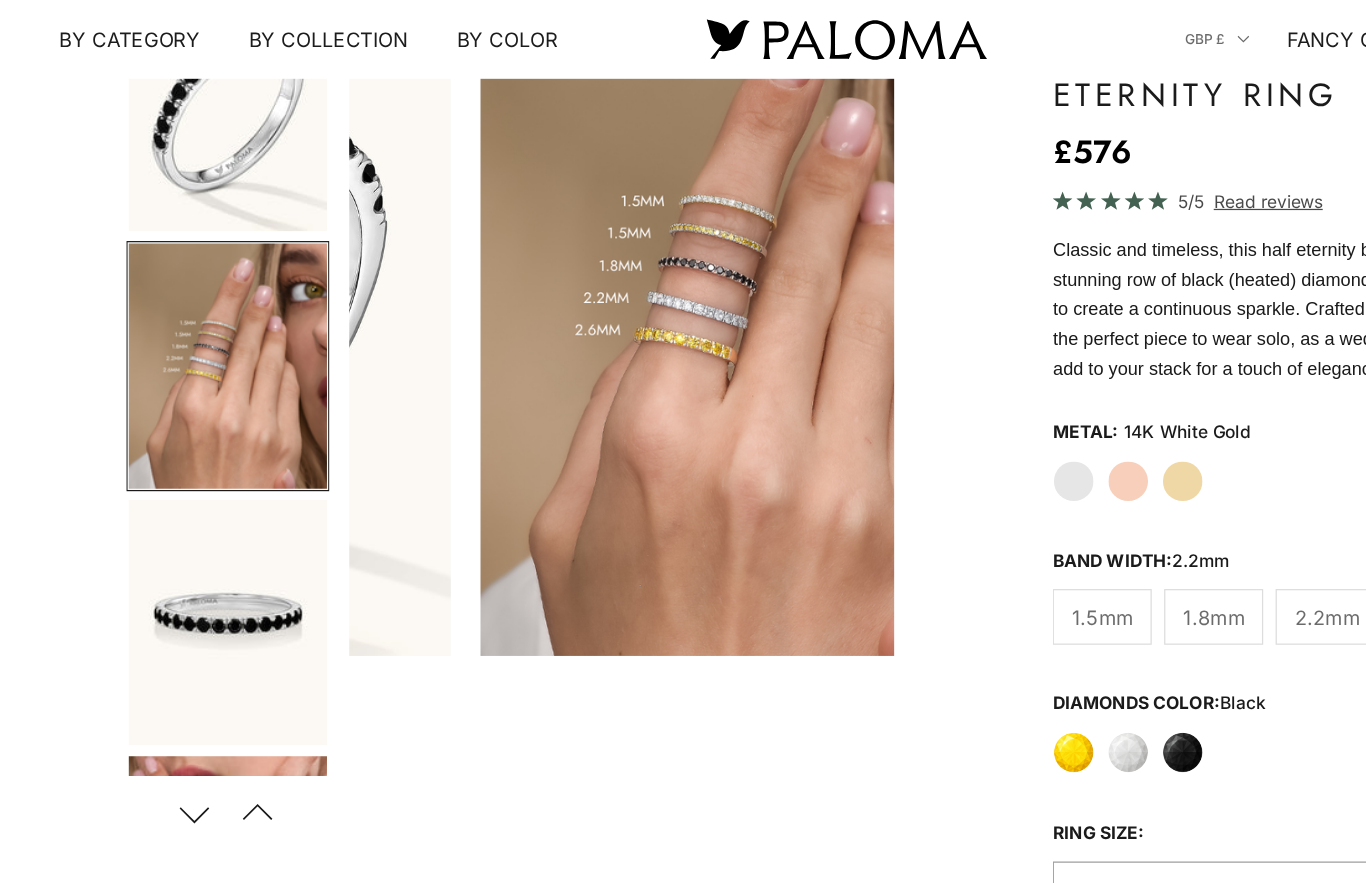 scroll, scrollTop: 0, scrollLeft: 464, axis: horizontal 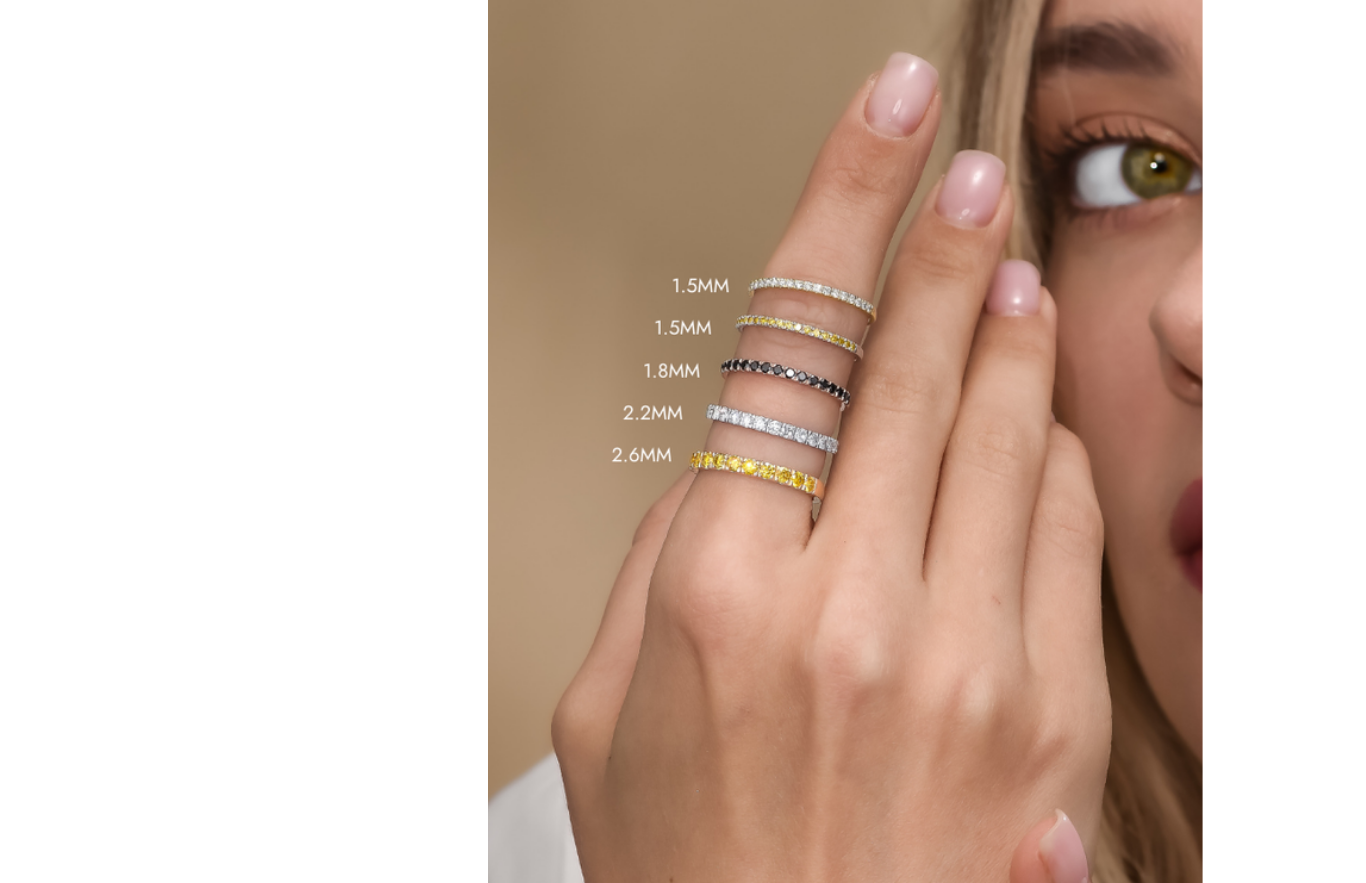 click at bounding box center (683, 441) 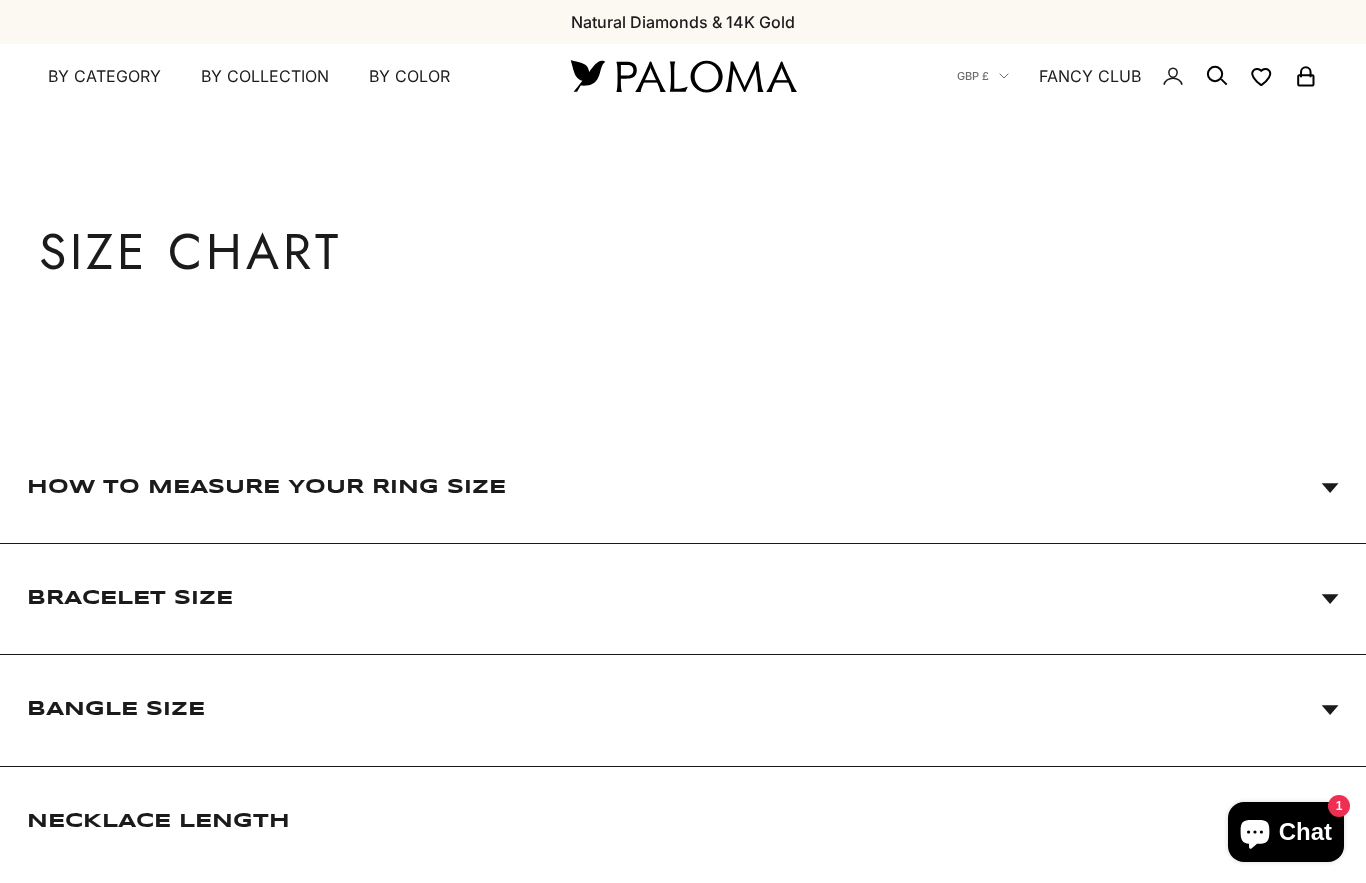 scroll, scrollTop: 0, scrollLeft: 0, axis: both 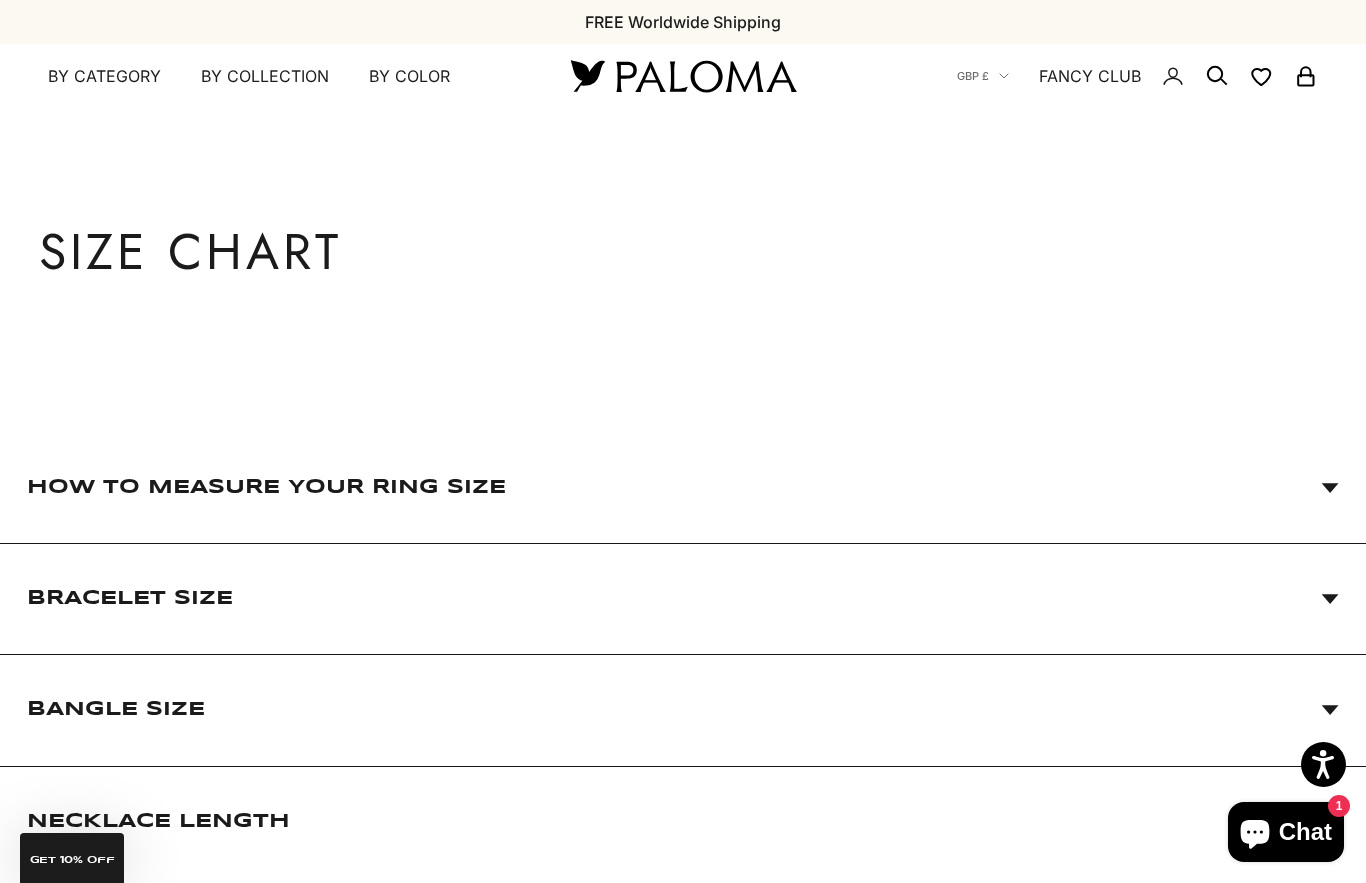 click on "How to Measure Your Ring Size" at bounding box center [266, 488] 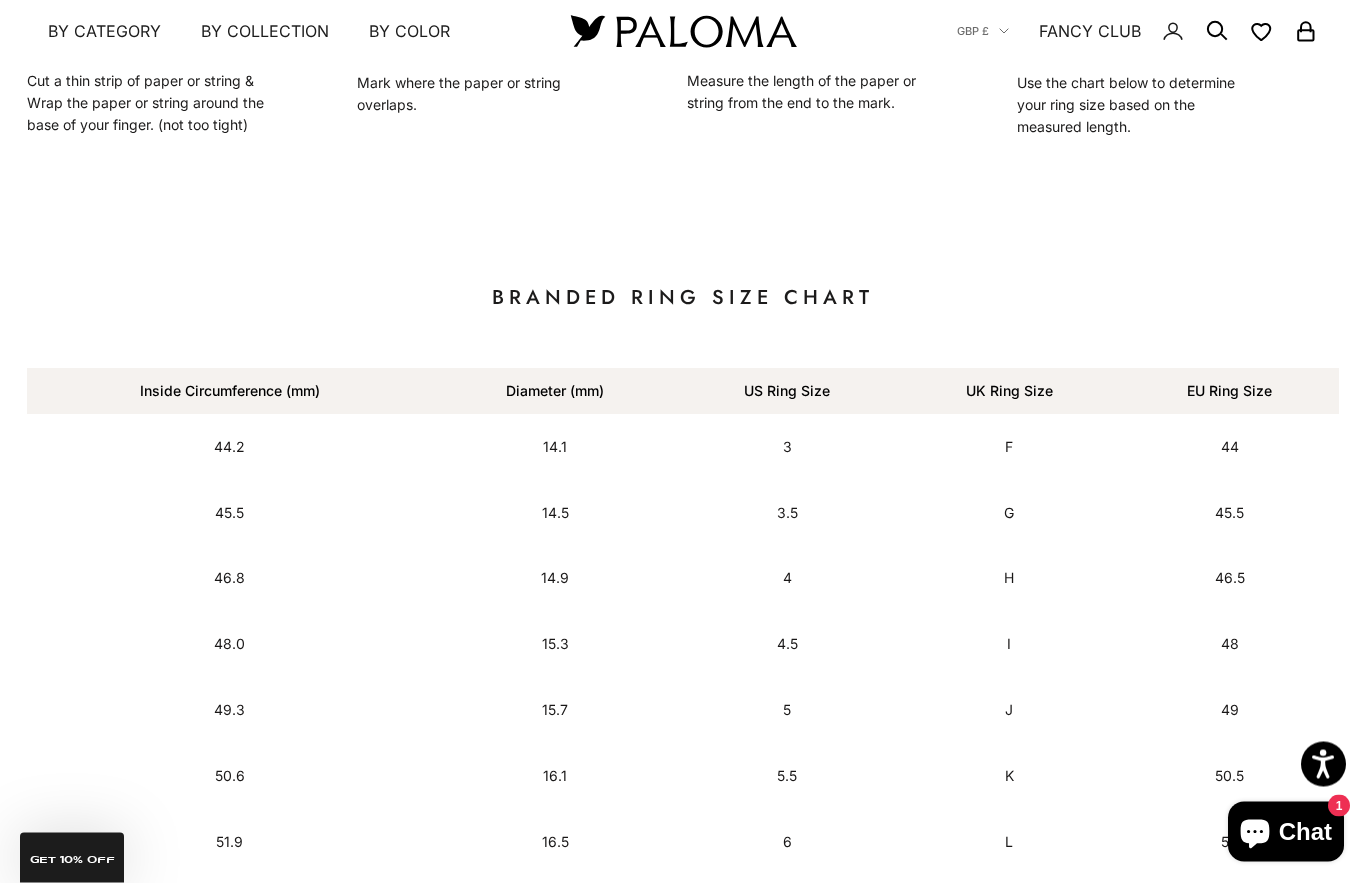 scroll, scrollTop: 828, scrollLeft: 0, axis: vertical 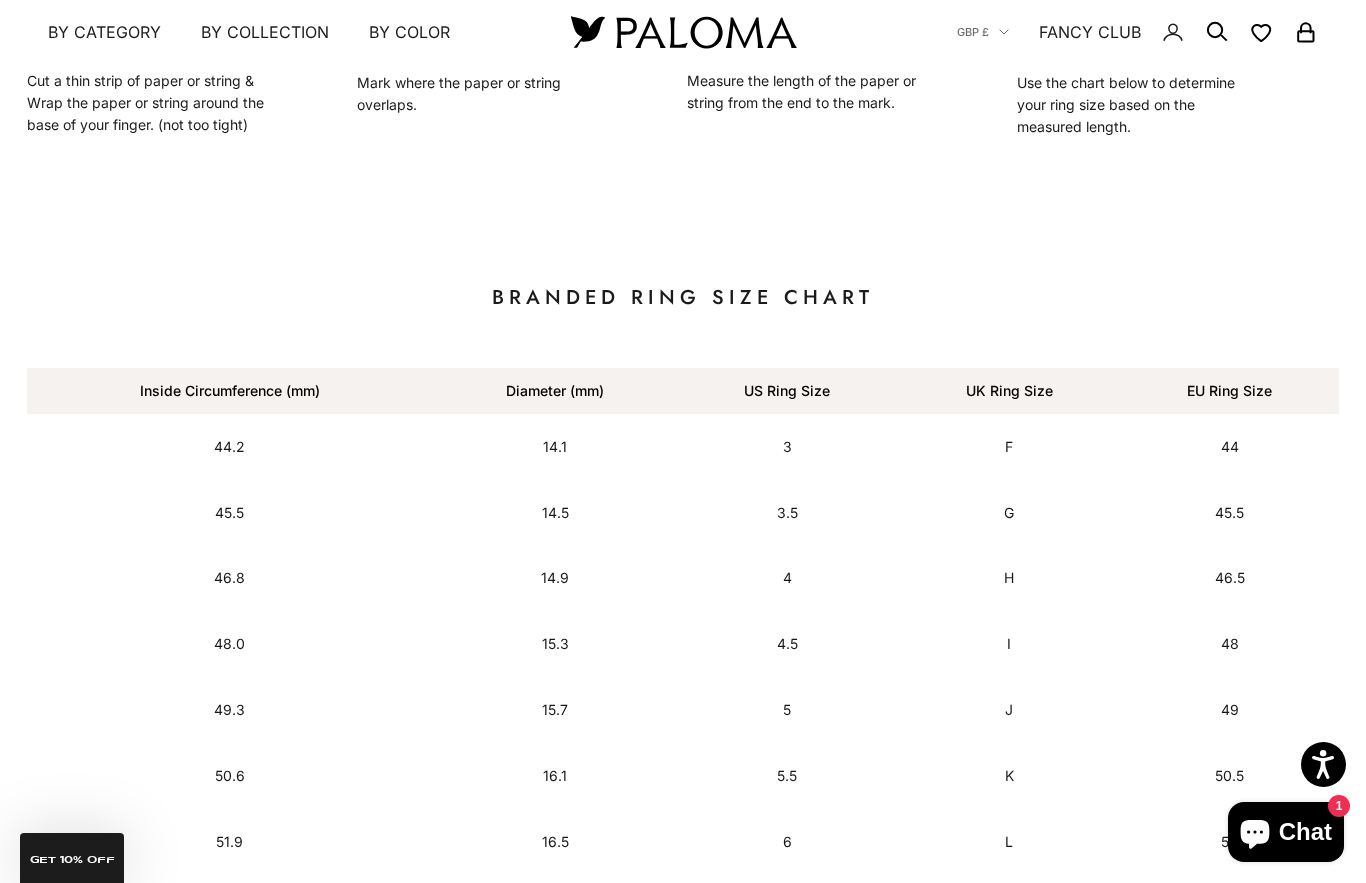click on "K" at bounding box center [1009, 776] 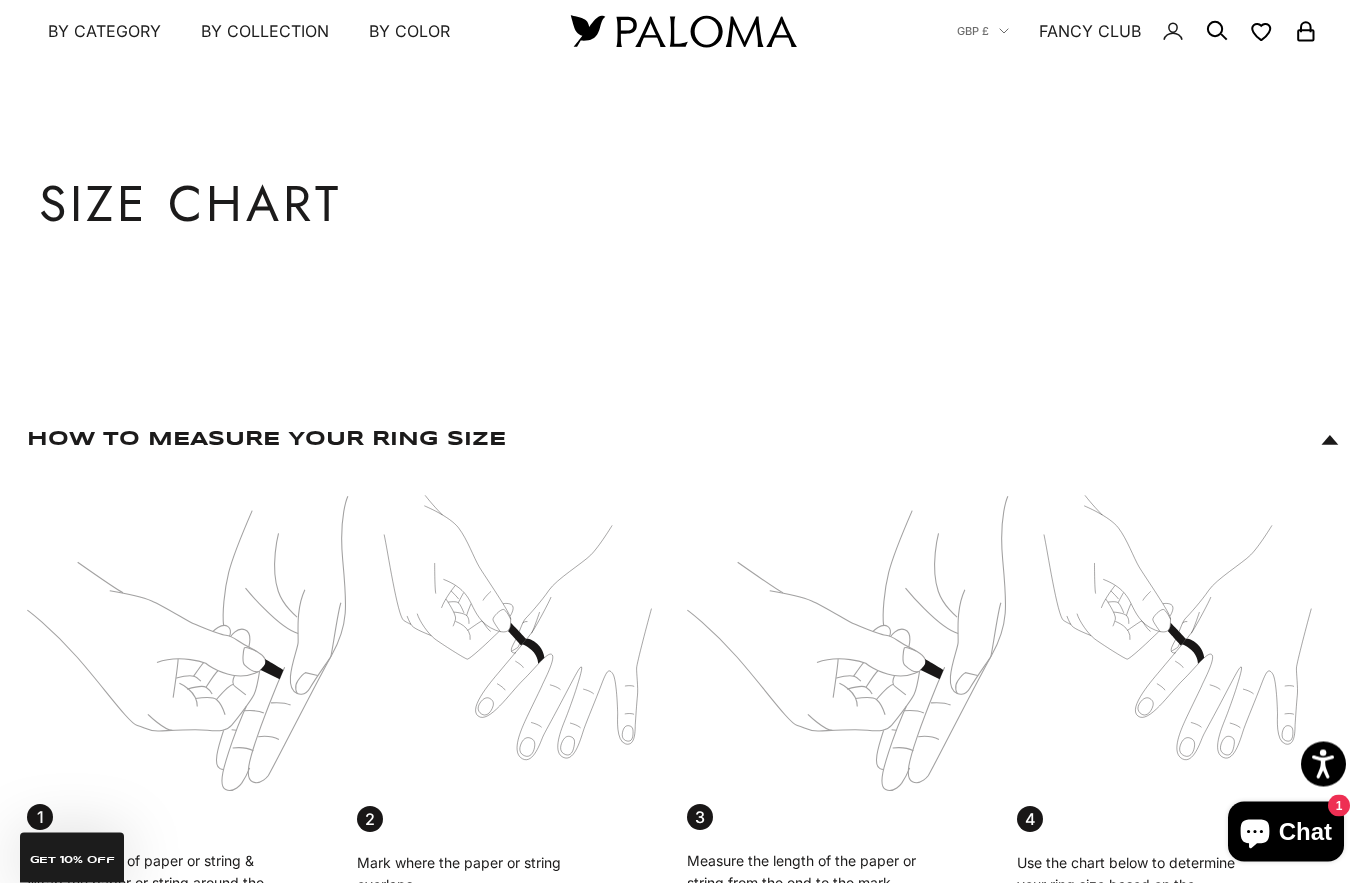 scroll, scrollTop: 0, scrollLeft: 0, axis: both 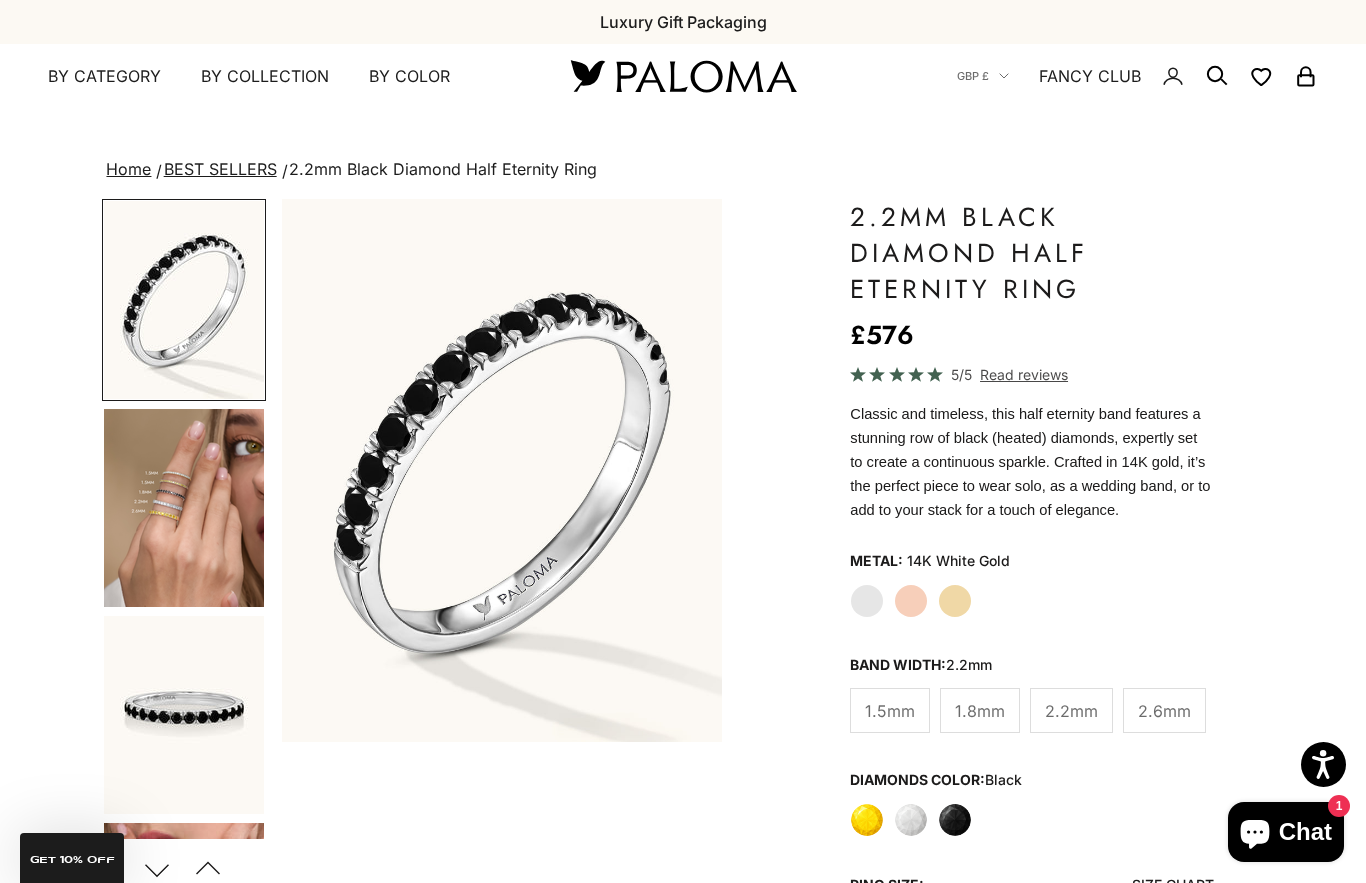 click on "Read reviews" 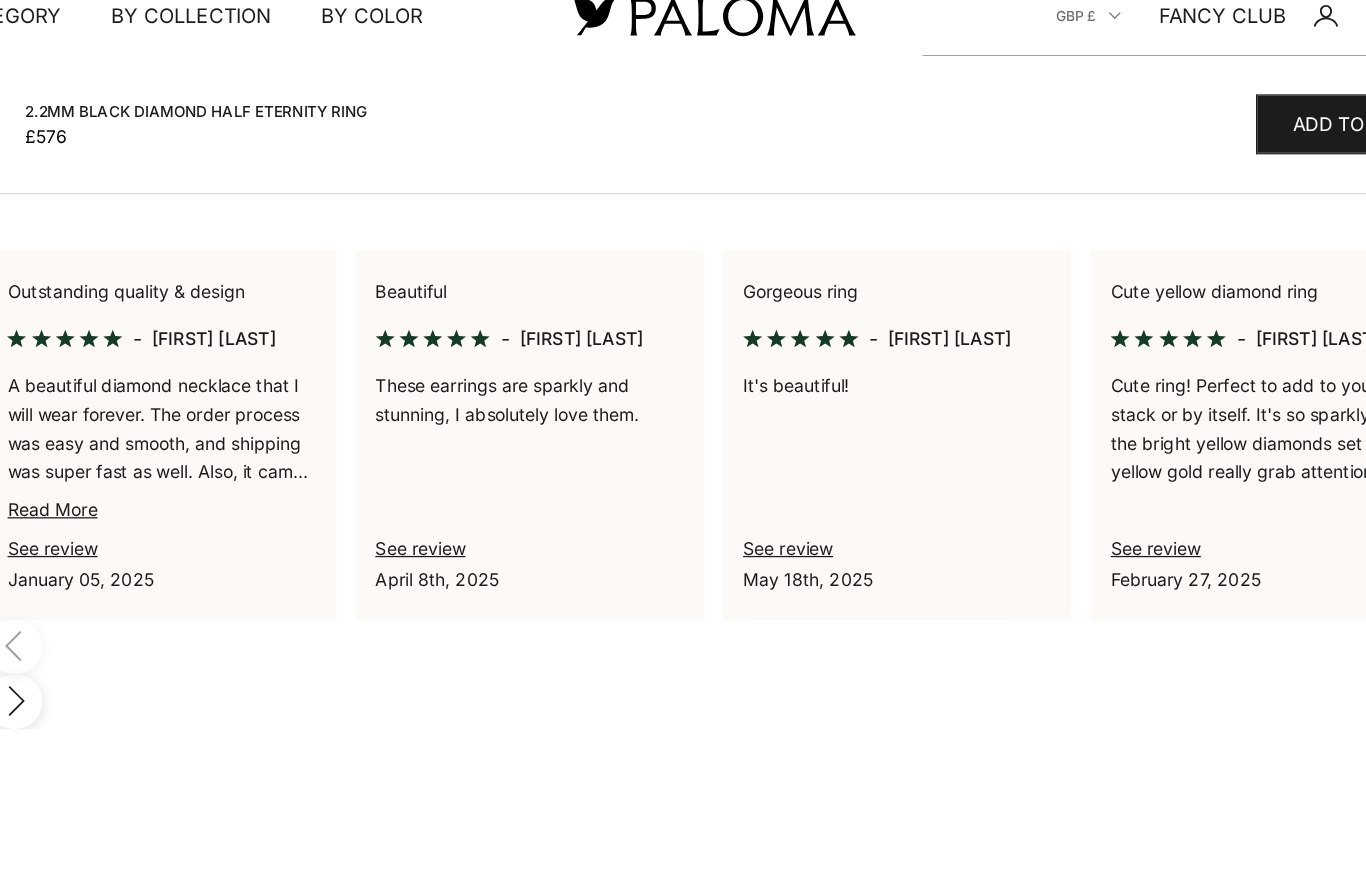 scroll, scrollTop: 1730, scrollLeft: 0, axis: vertical 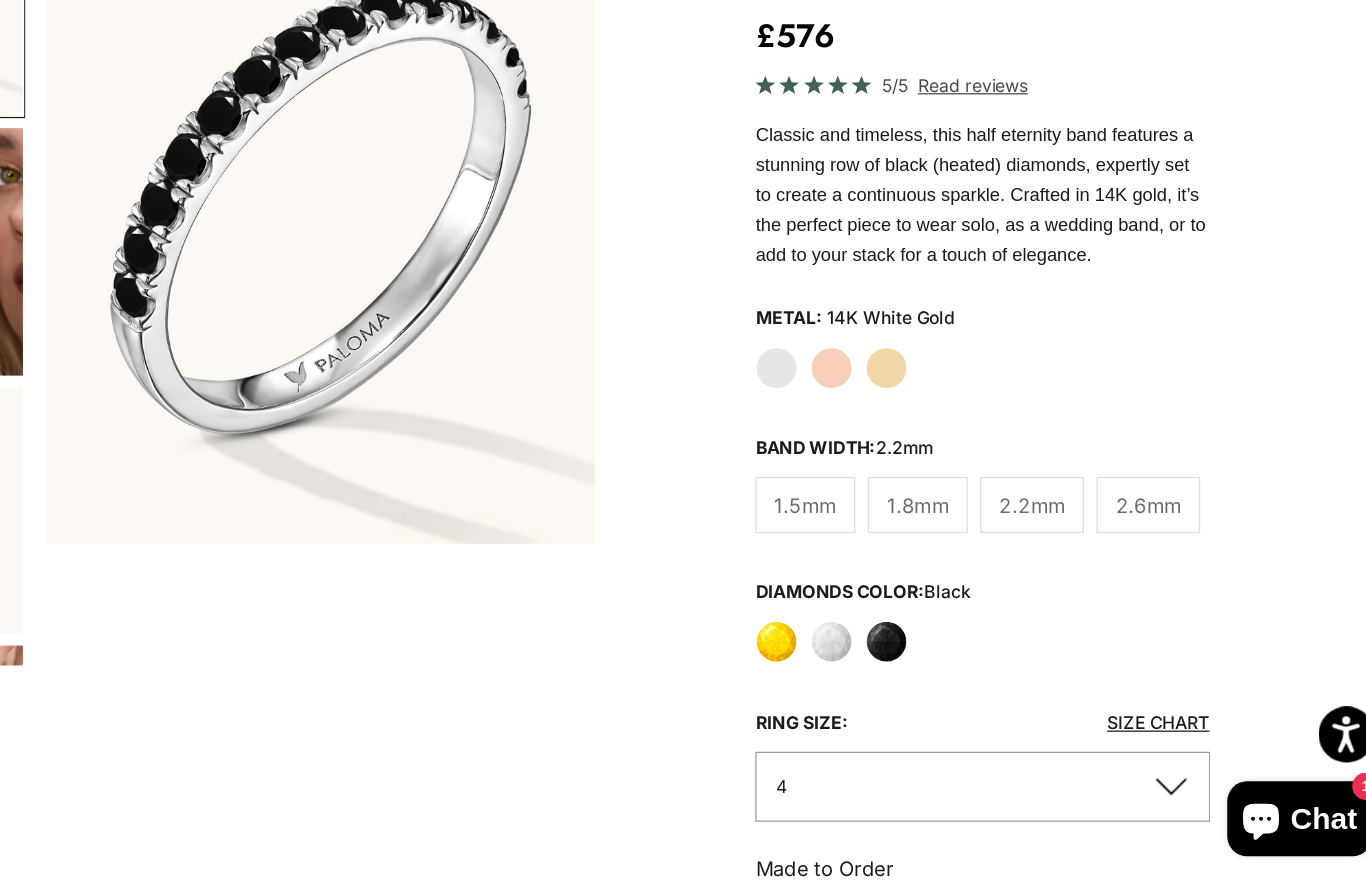 click on "1.8mm" 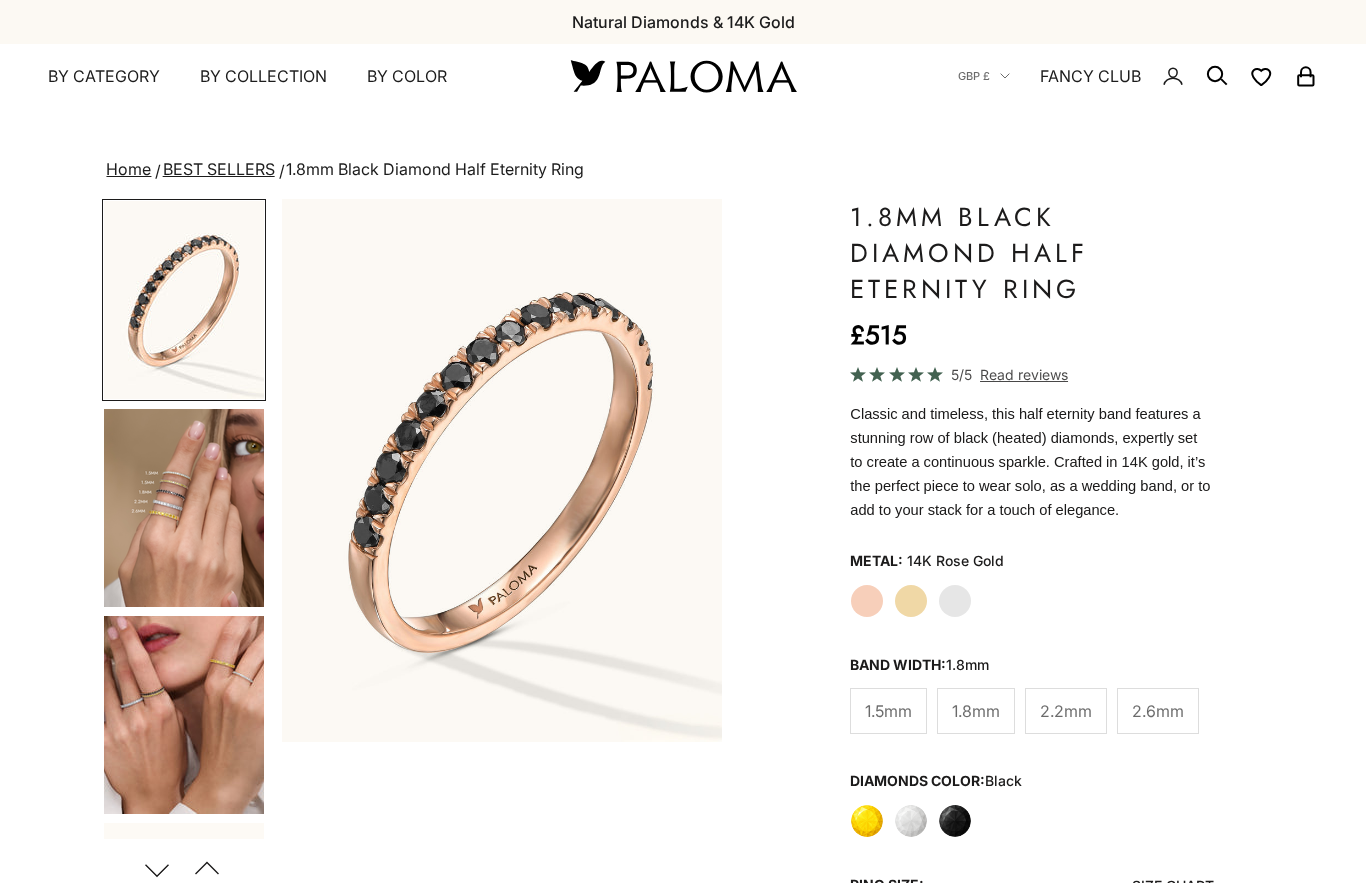 scroll, scrollTop: 0, scrollLeft: 0, axis: both 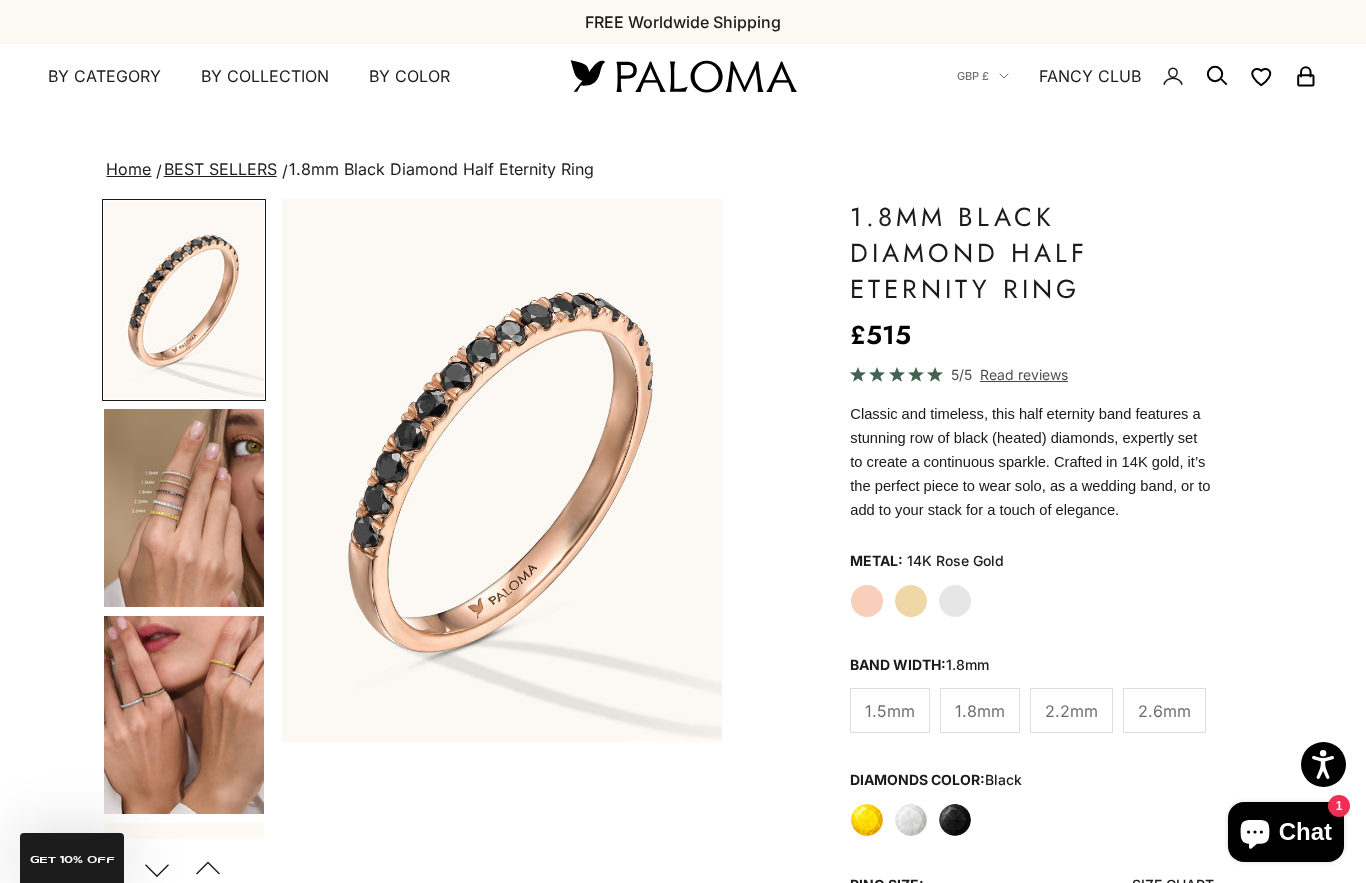 click on "White Gold" 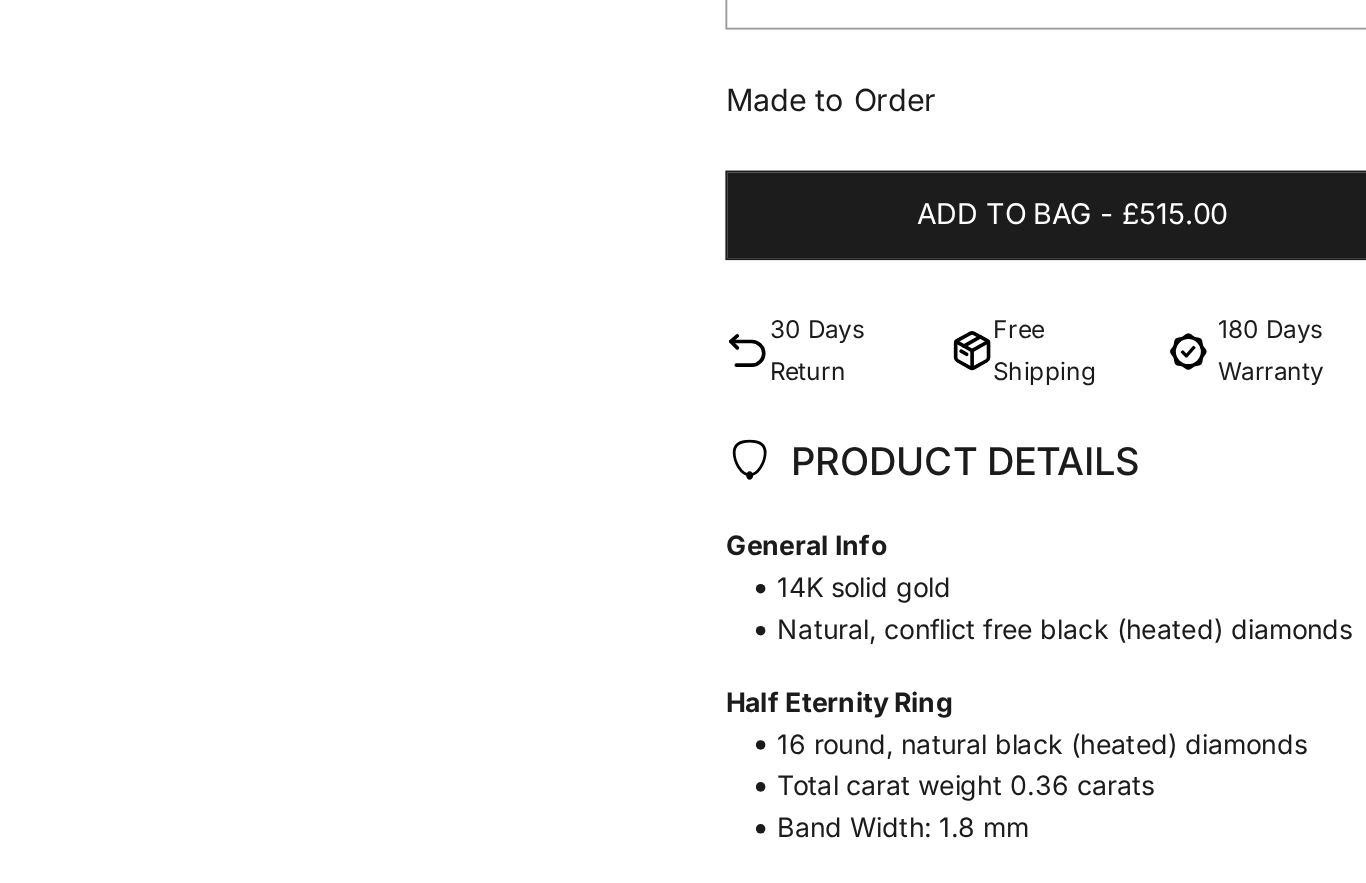 scroll, scrollTop: 595, scrollLeft: 0, axis: vertical 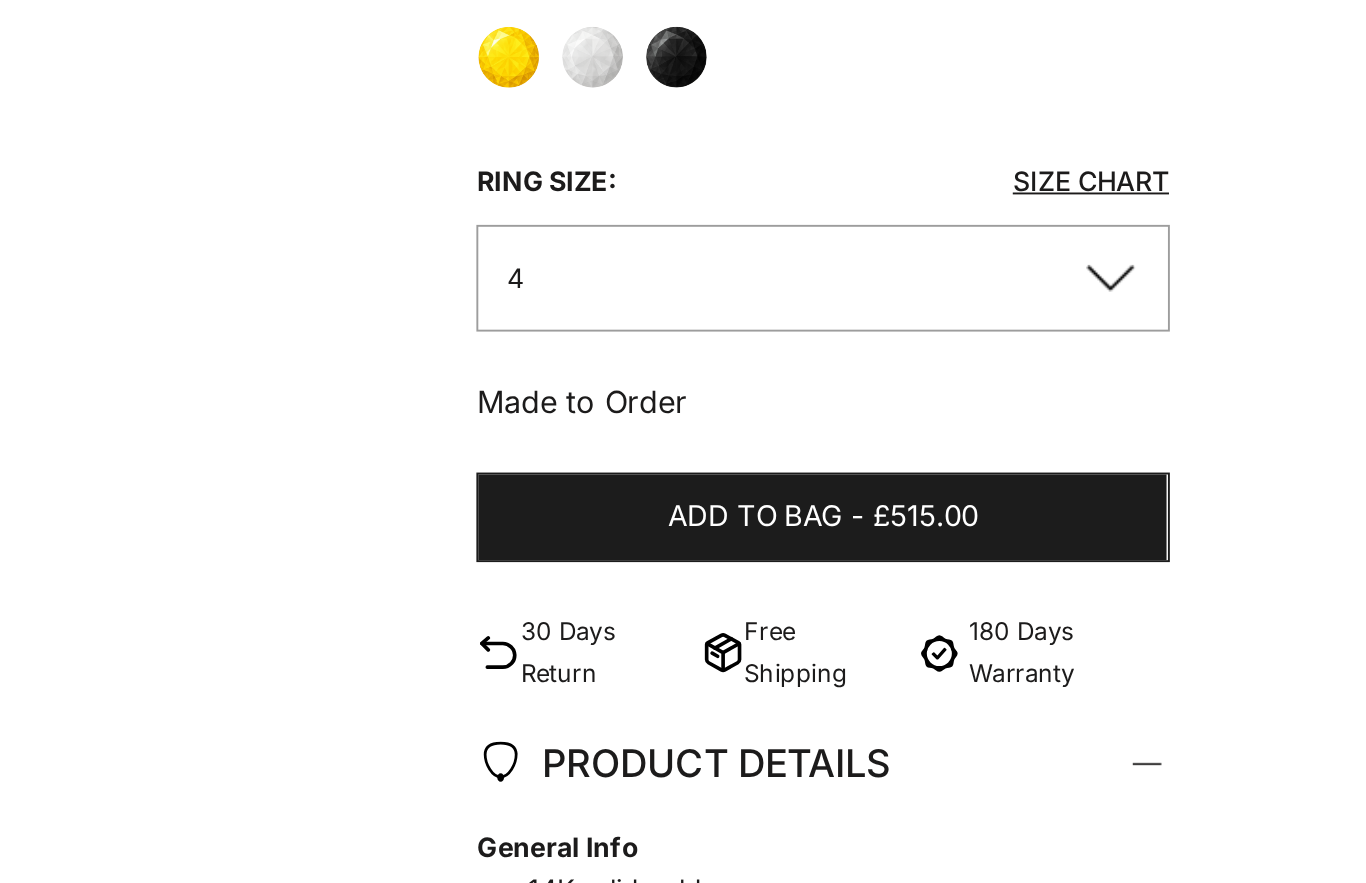 click on "4" 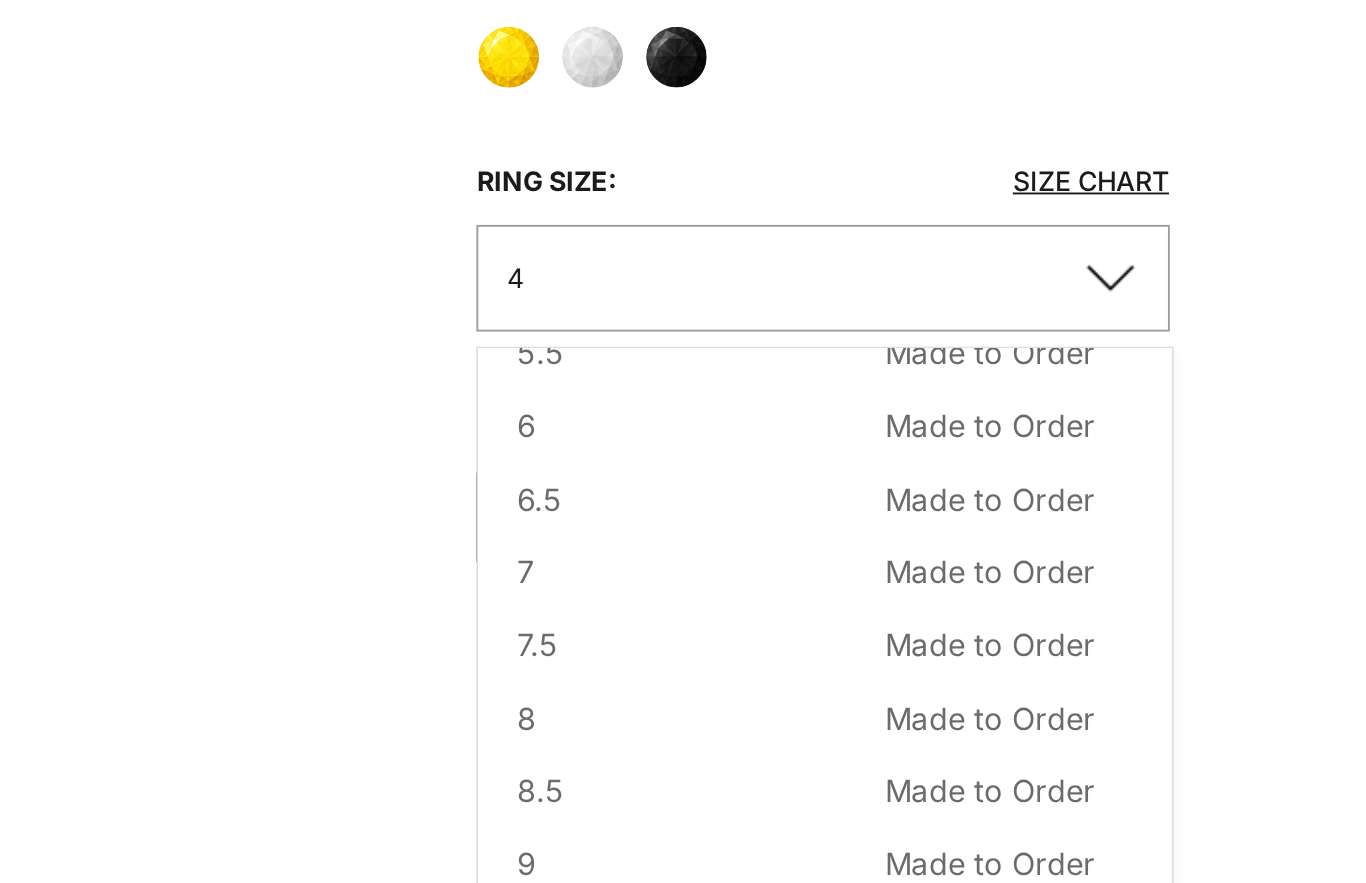 scroll, scrollTop: 147, scrollLeft: 0, axis: vertical 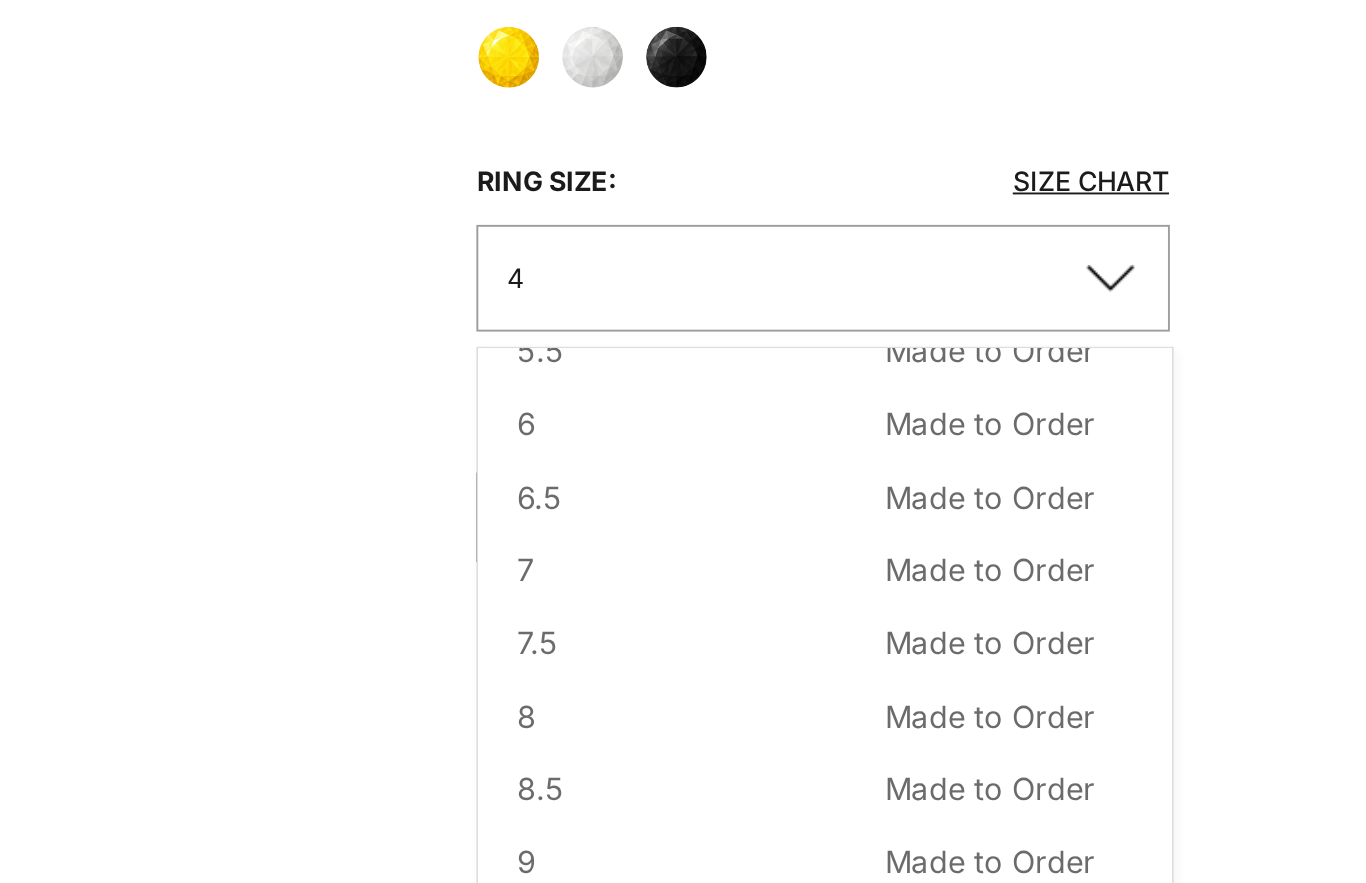 click on "Made to Order" at bounding box center (1120, 494) 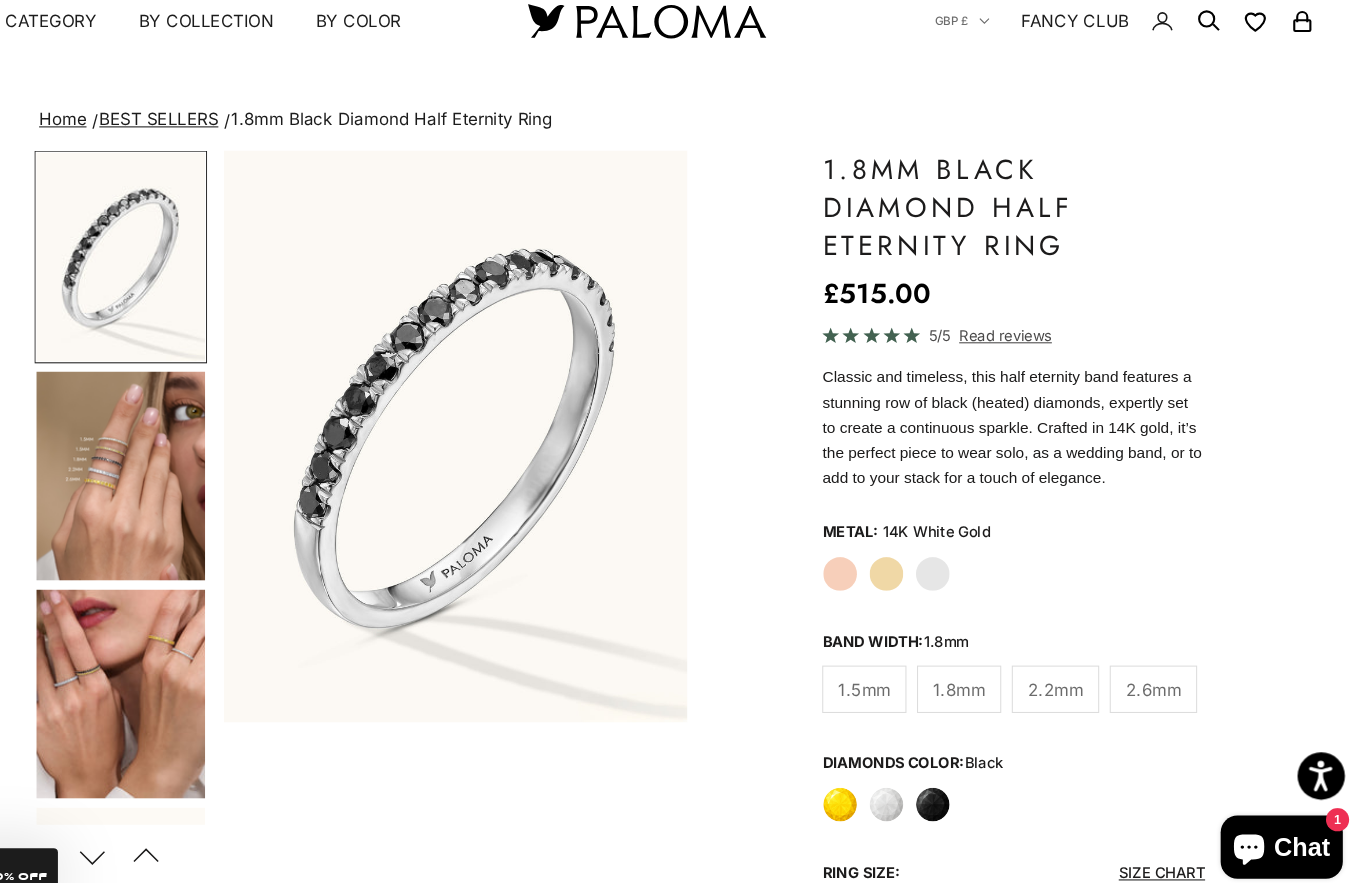 scroll, scrollTop: 32, scrollLeft: 0, axis: vertical 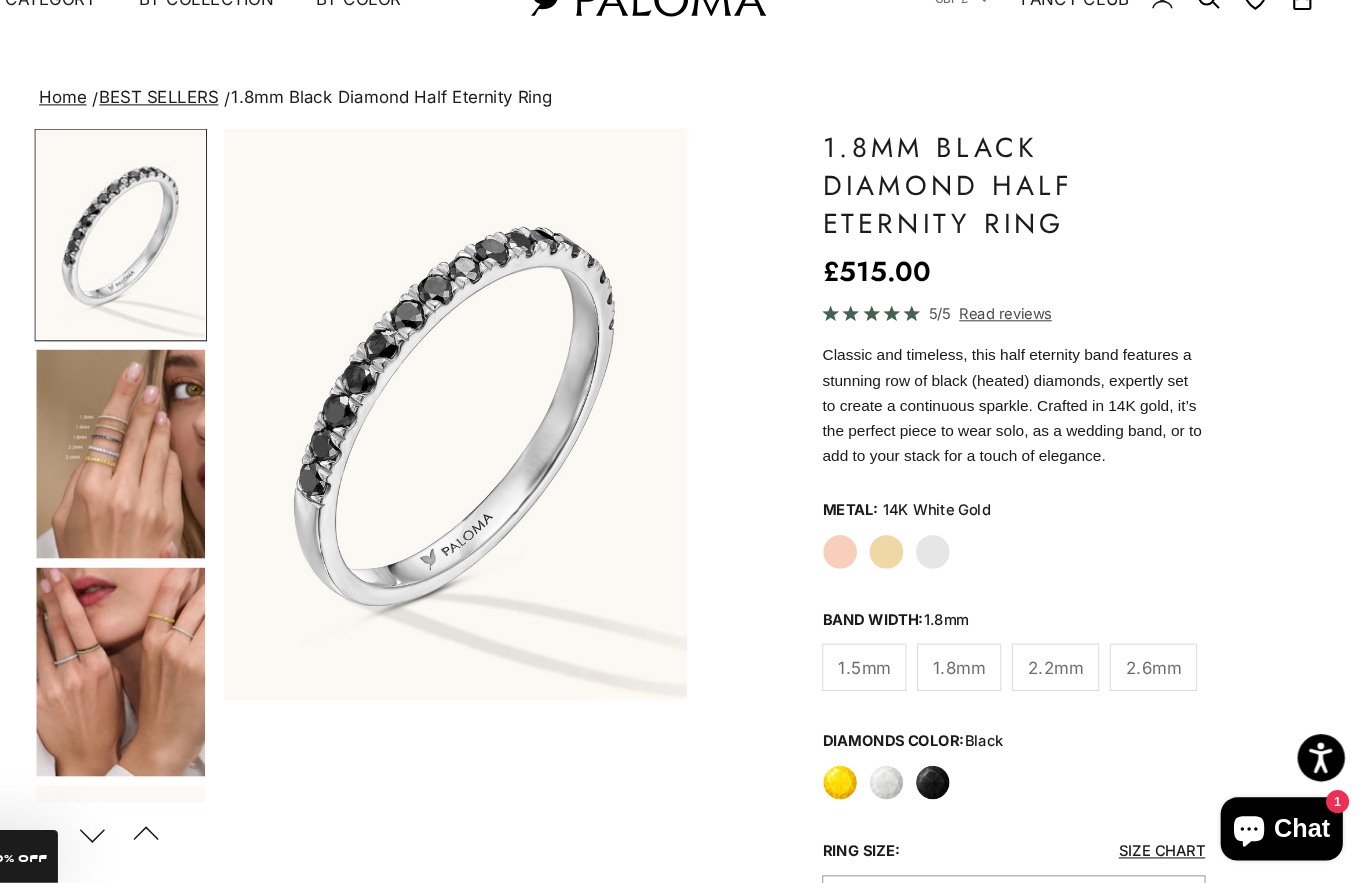 click at bounding box center (184, 476) 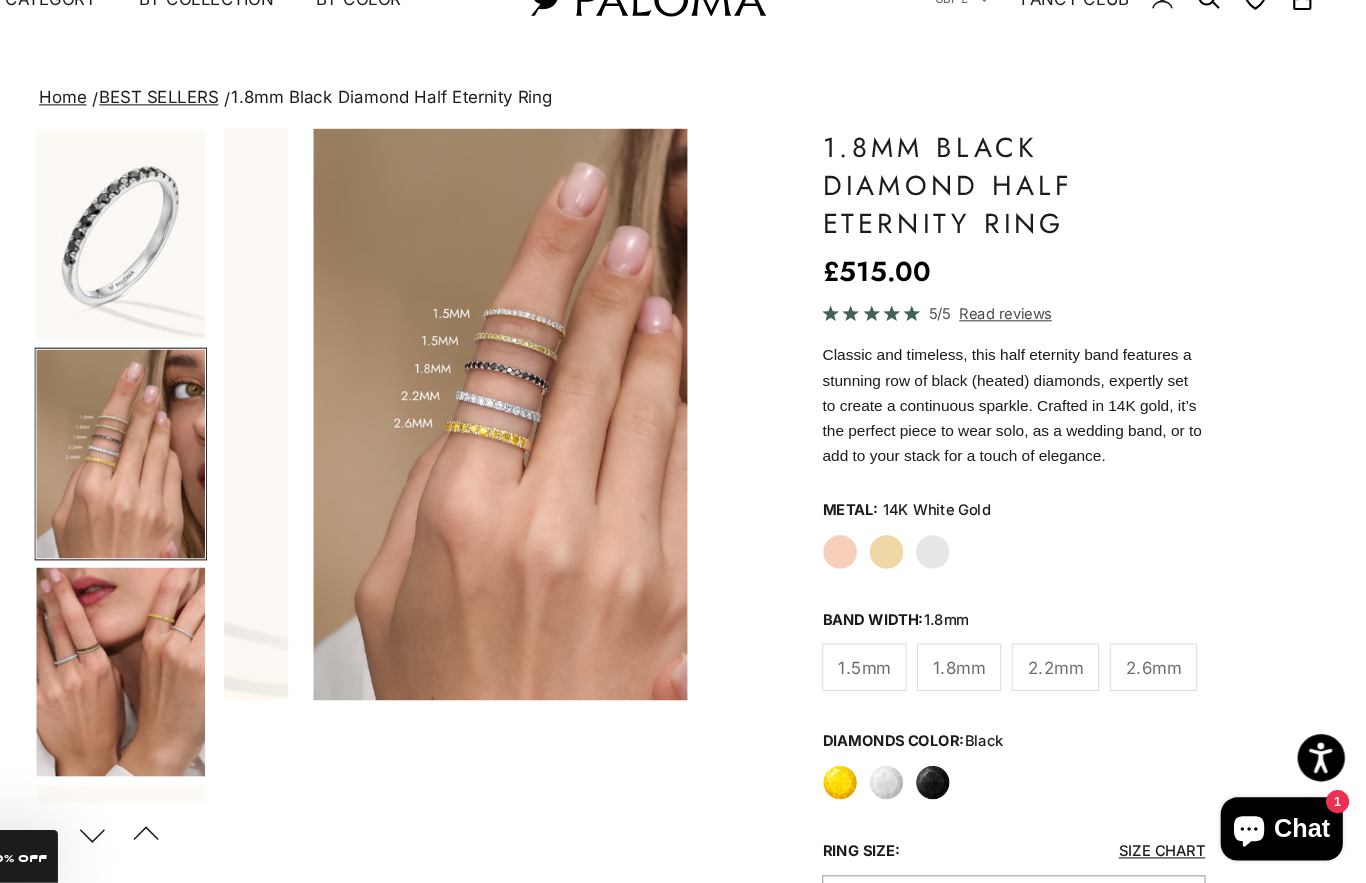 scroll, scrollTop: 0, scrollLeft: 464, axis: horizontal 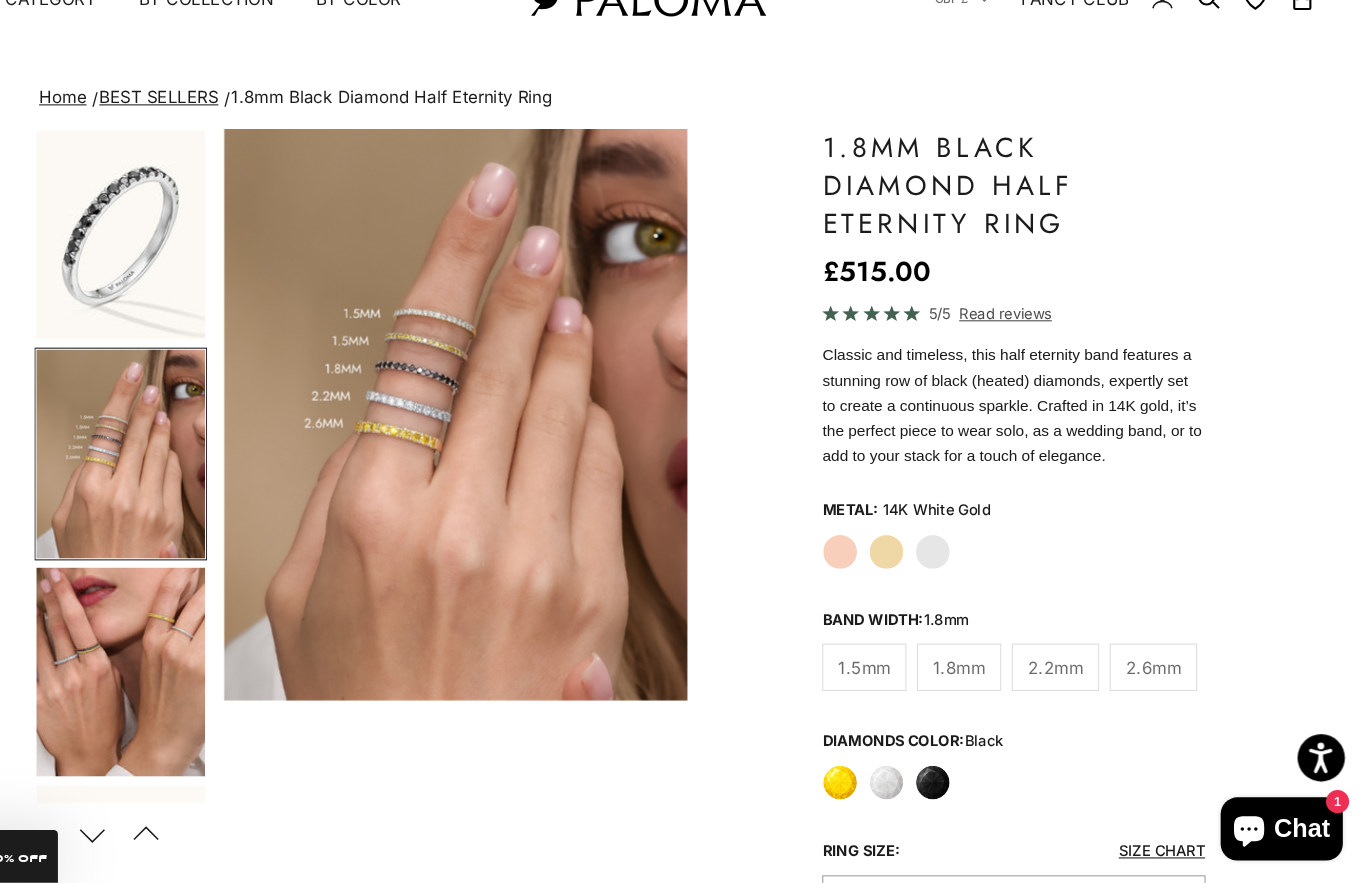 click on "1.5mm" 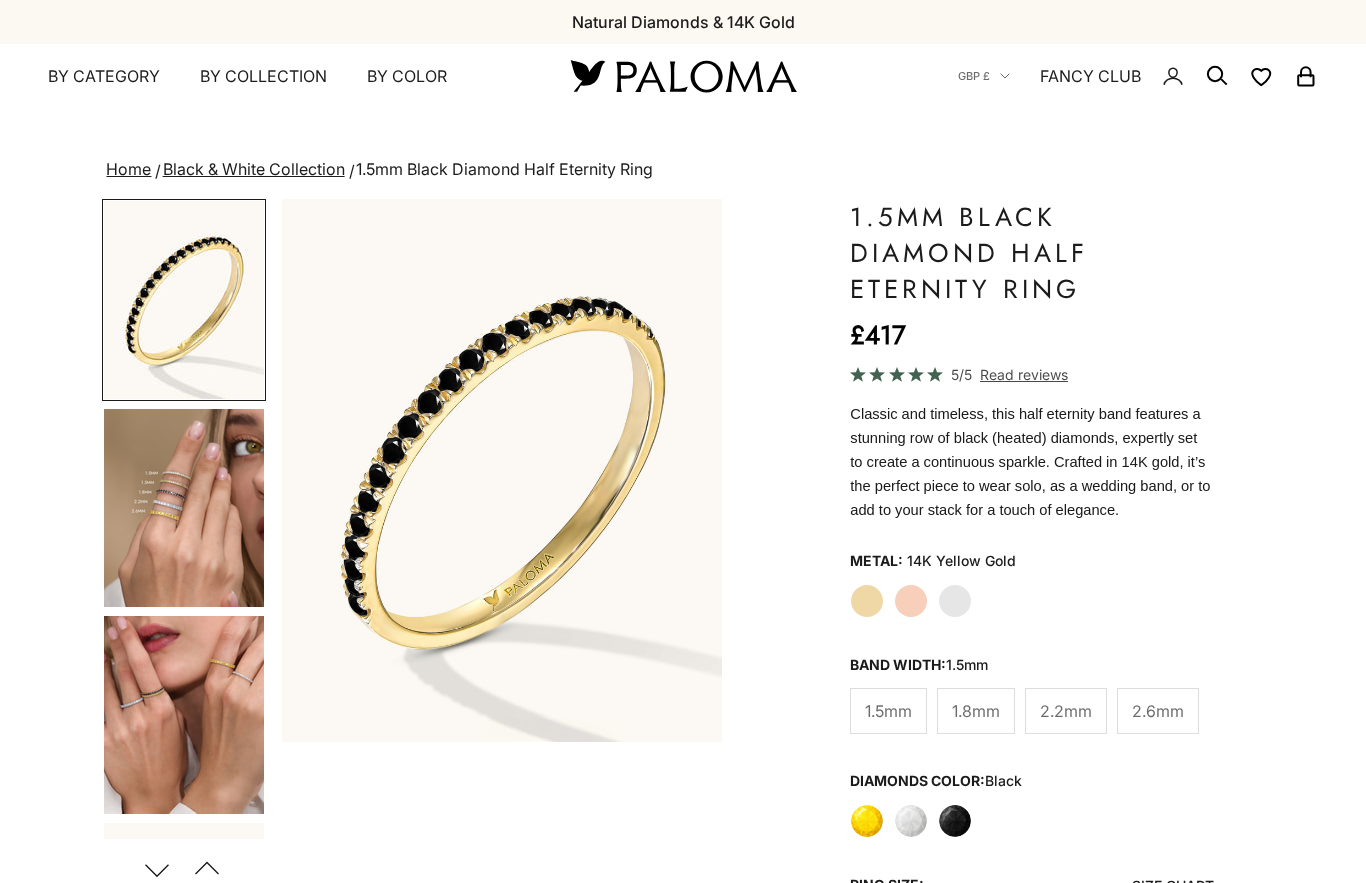 scroll, scrollTop: 0, scrollLeft: 0, axis: both 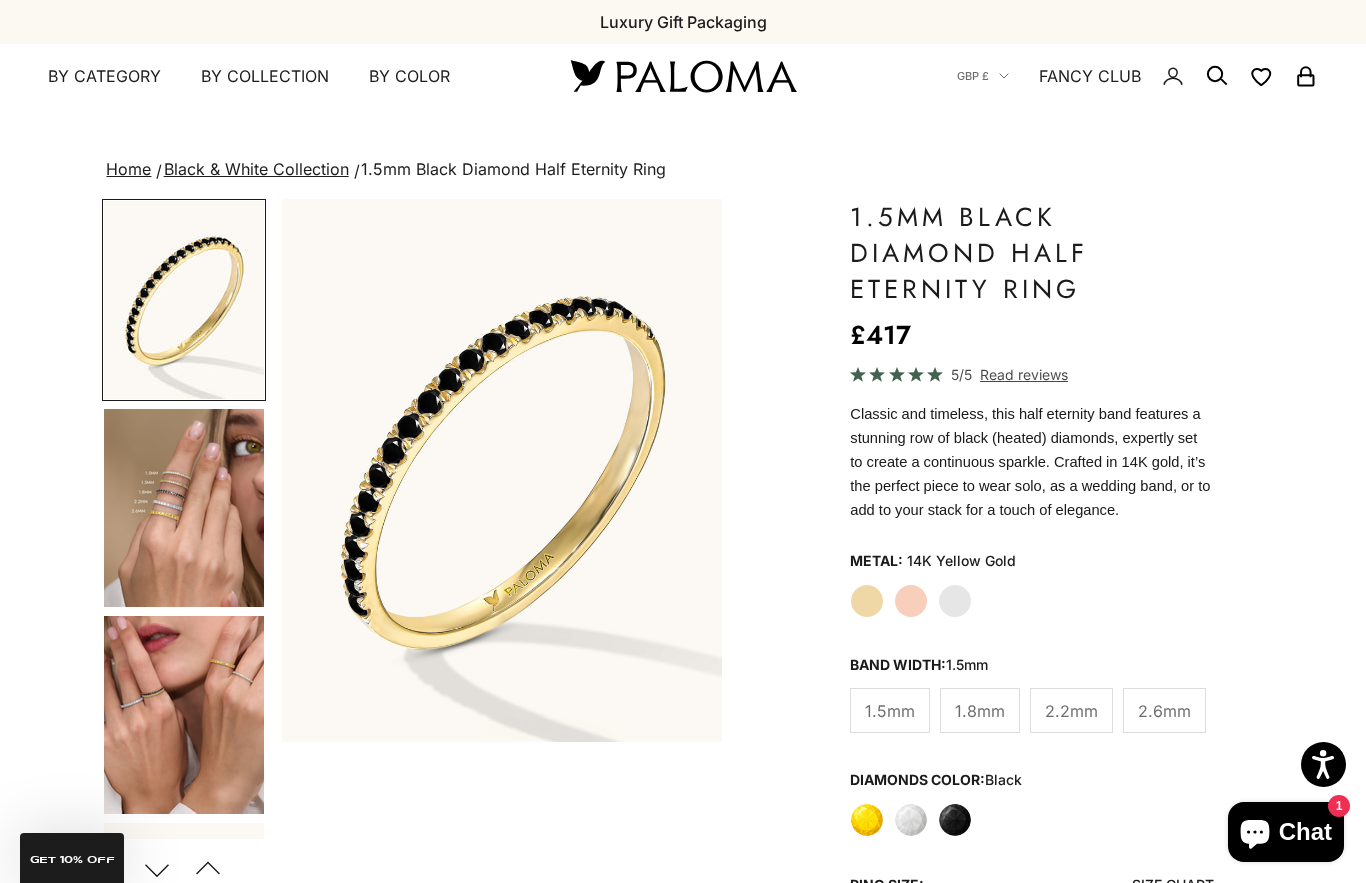 click at bounding box center (184, 715) 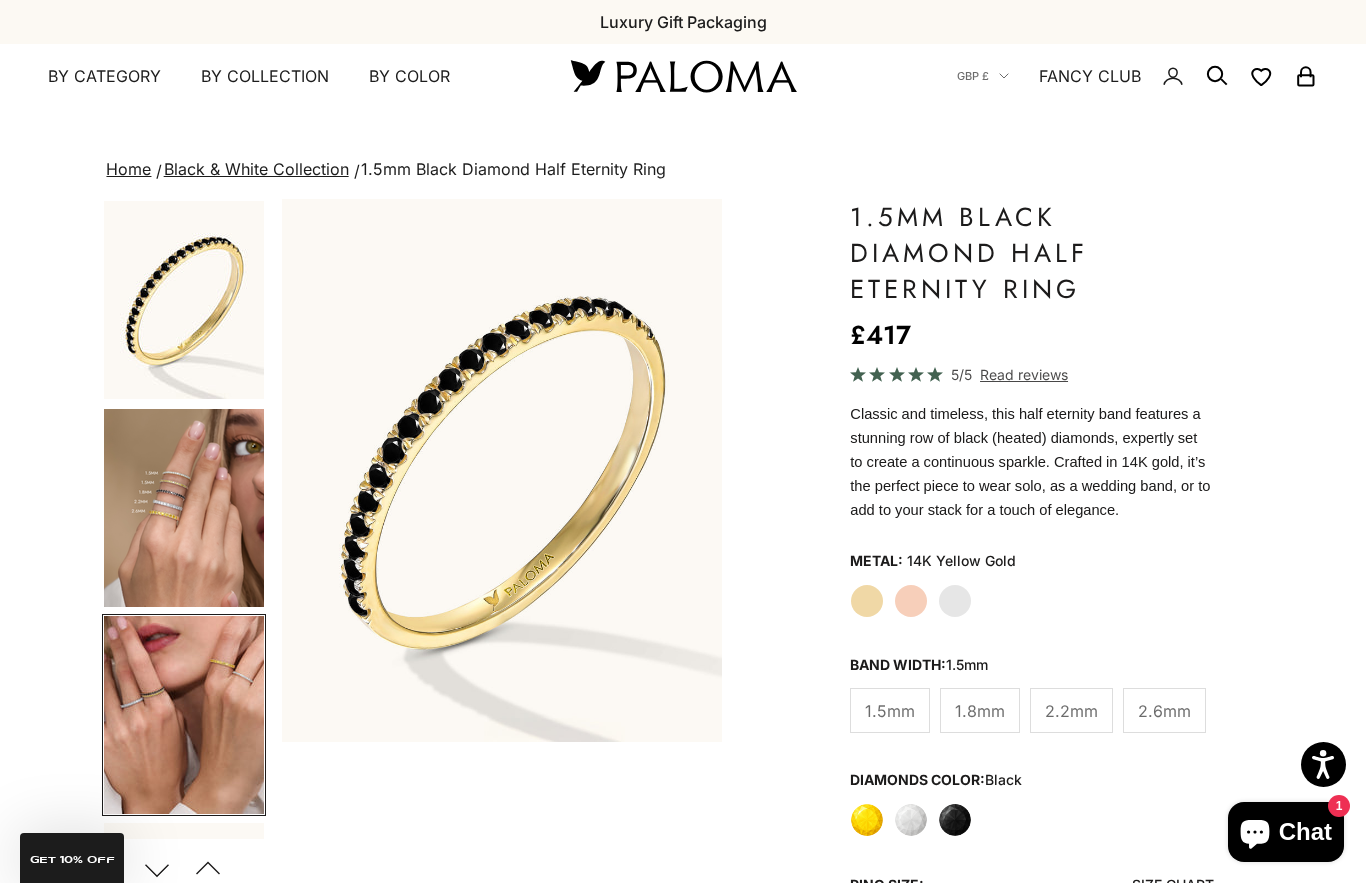 scroll, scrollTop: 0, scrollLeft: 786, axis: horizontal 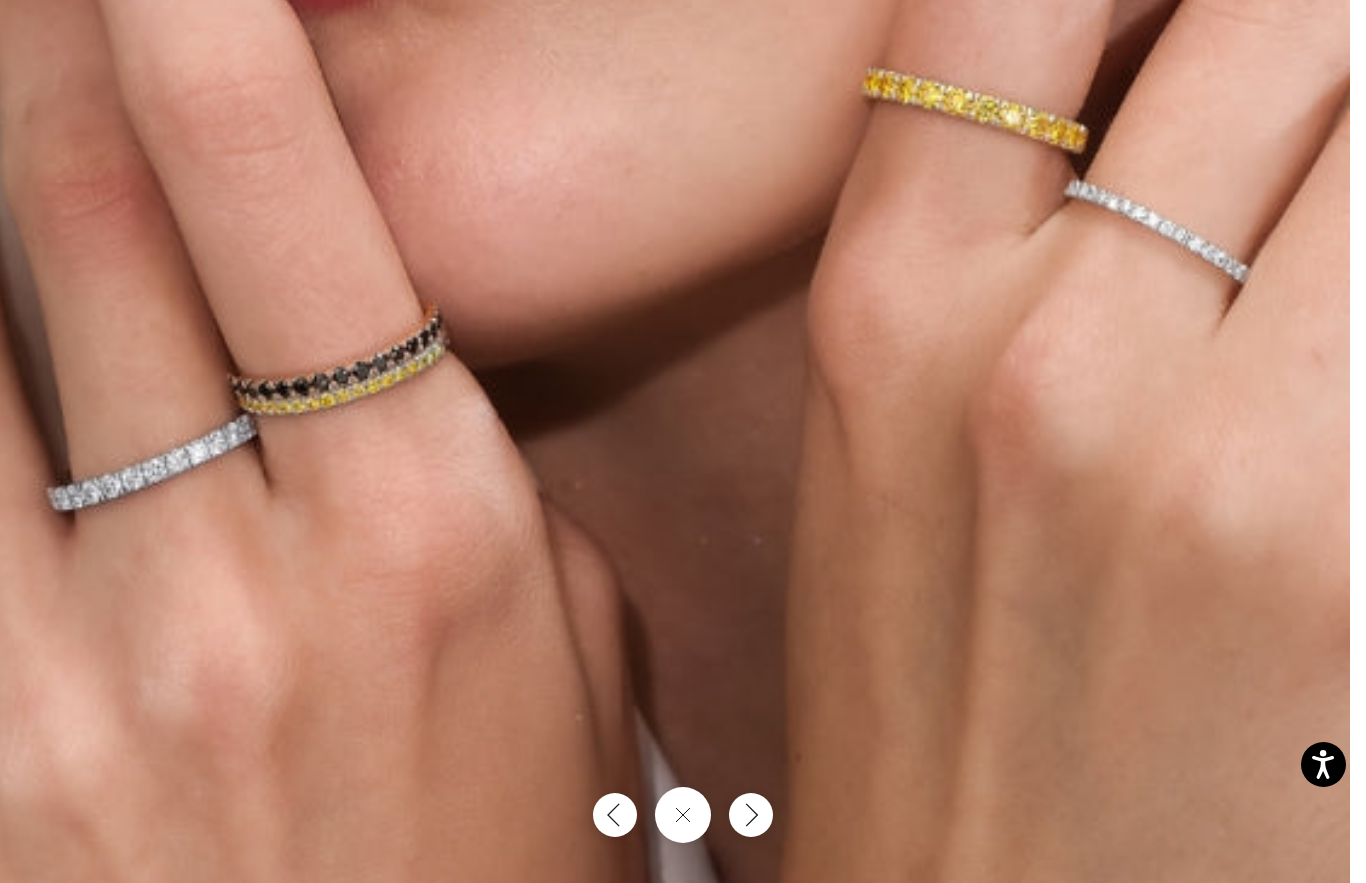 click at bounding box center (624, 576) 